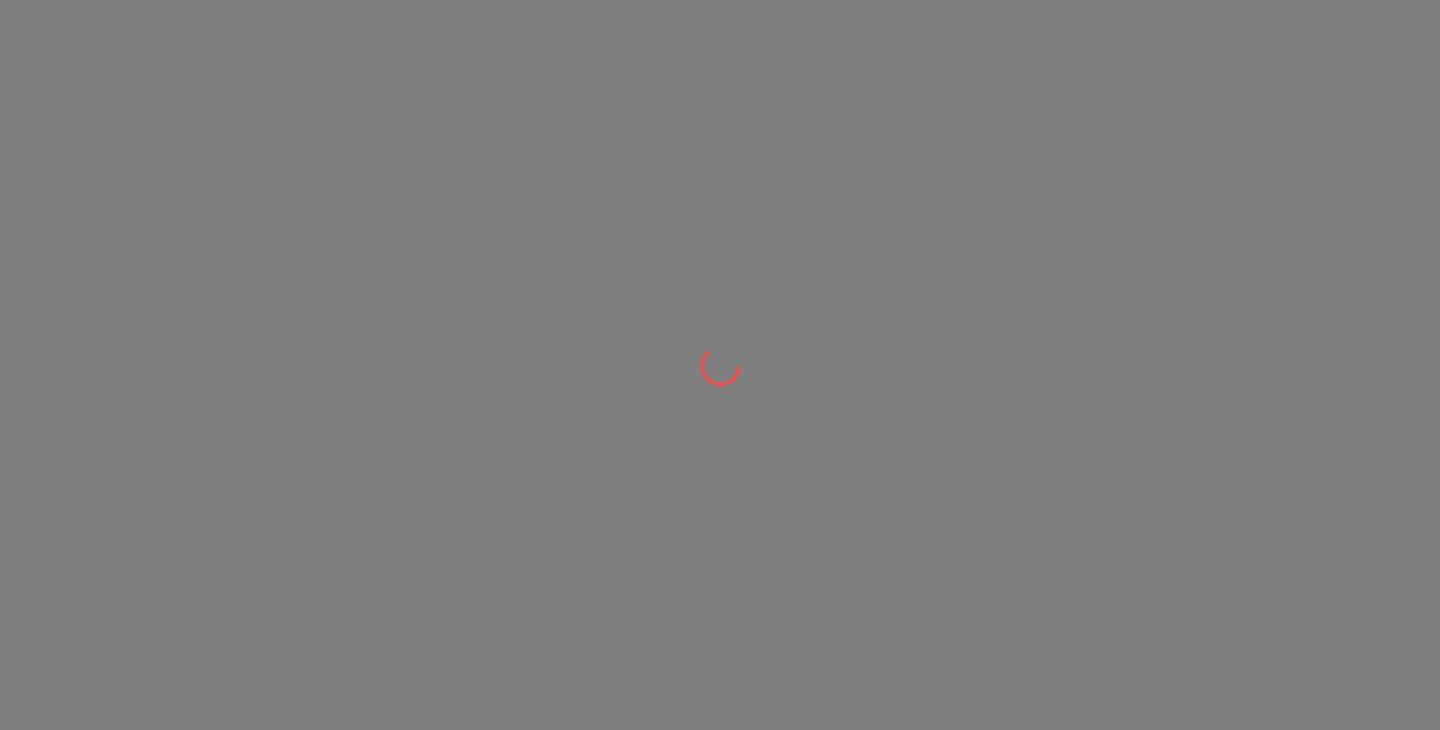 scroll, scrollTop: 0, scrollLeft: 0, axis: both 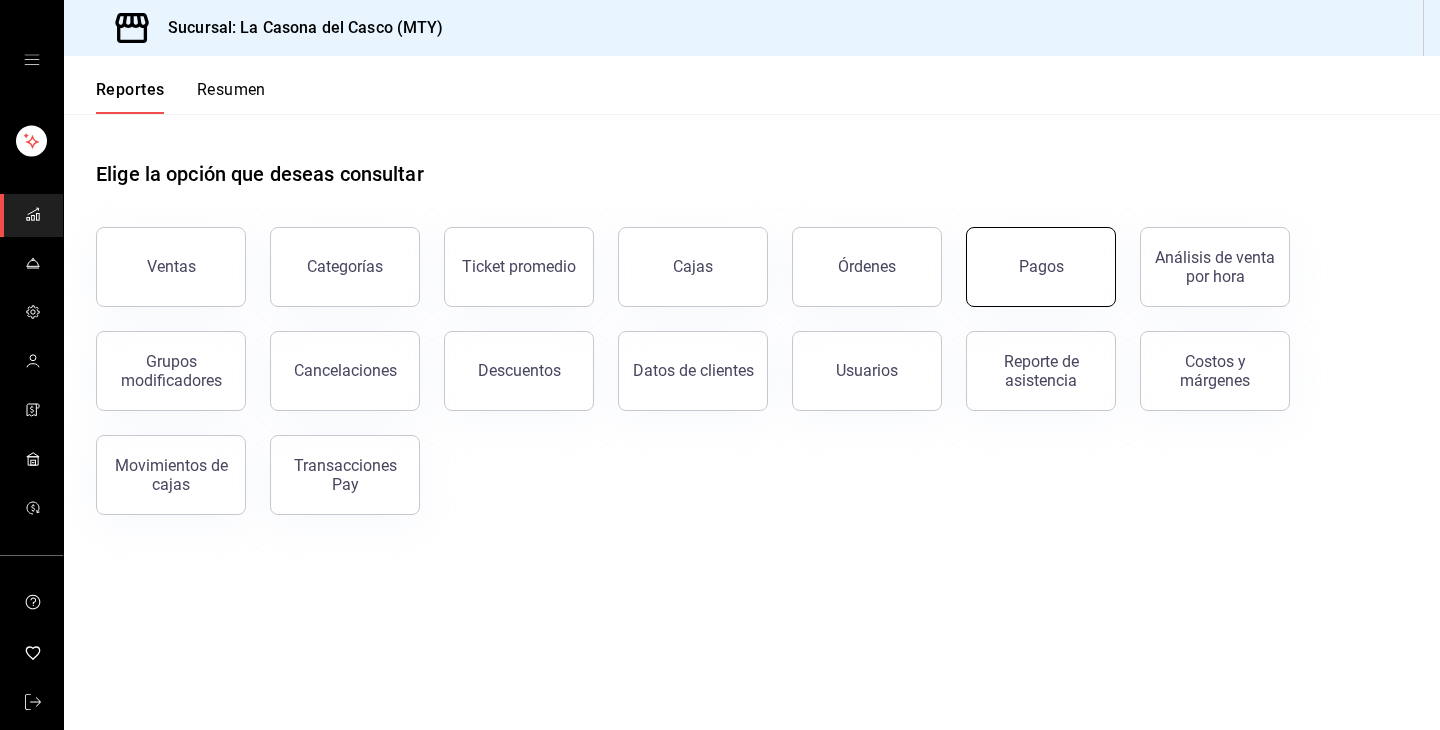 click on "Pagos" at bounding box center (1041, 267) 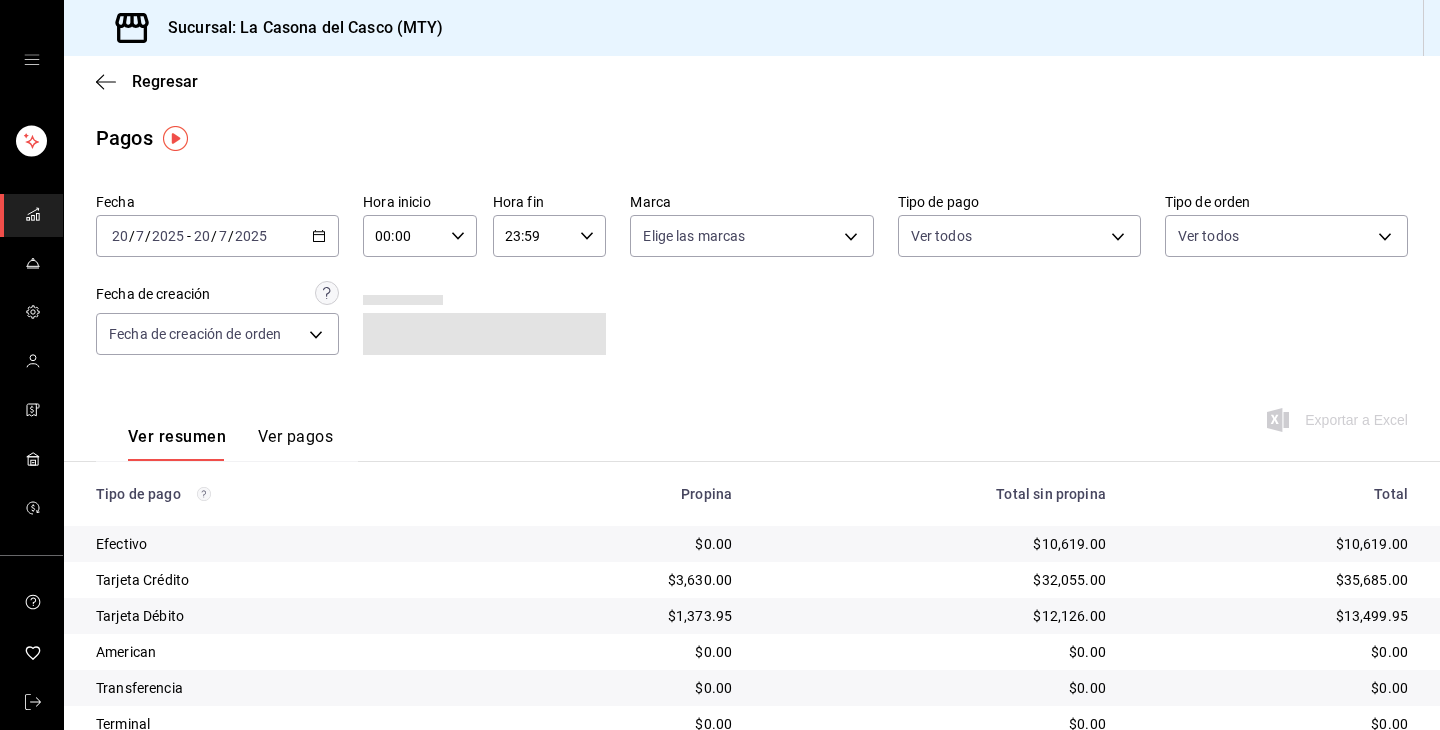 click on "[DATE] [DATE] - [DATE] [DATE]" at bounding box center (217, 236) 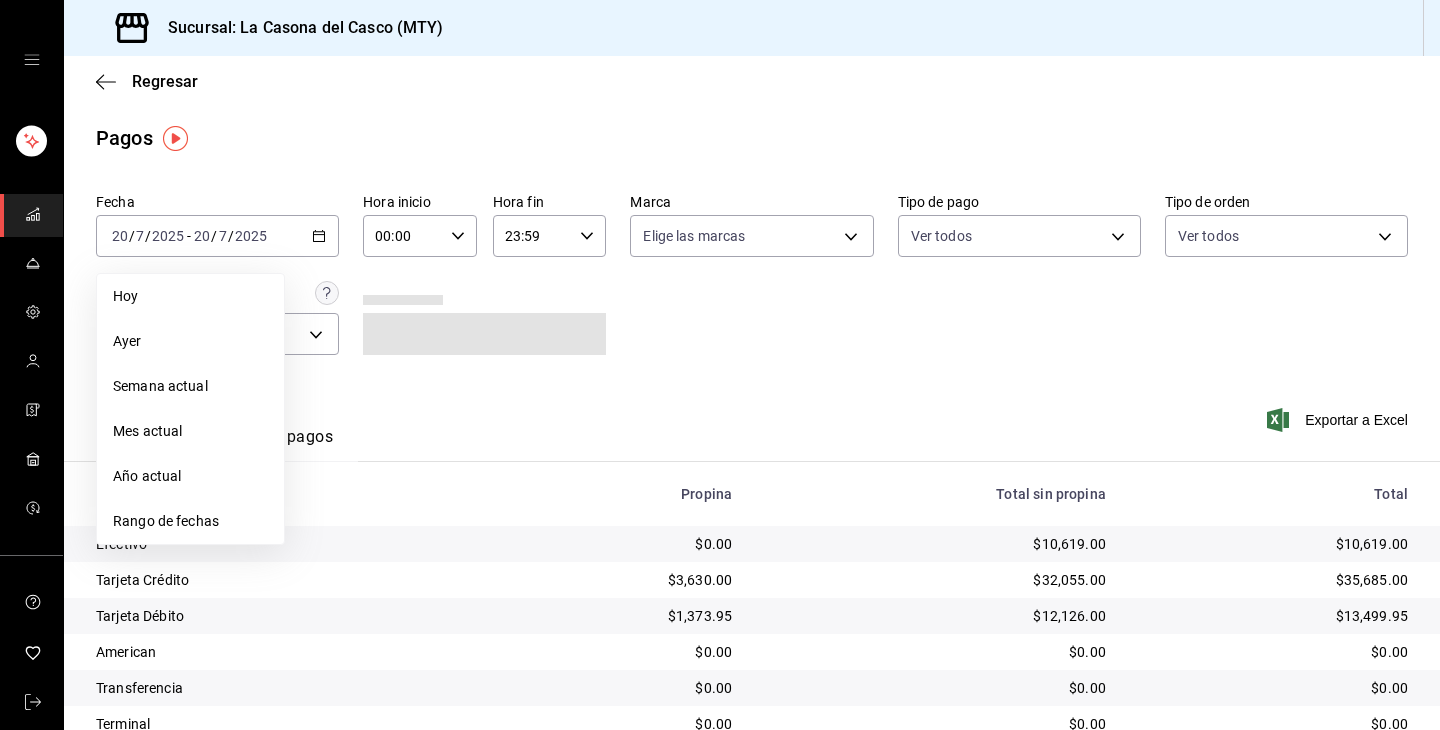 click on "Fecha [DATE] [DATE] - [DATE] [DATE] [PERSON_NAME] Semana actual Mes actual Año actual Rango de fechas Hora inicio 00:00 Hora inicio Hora fin 23:59 Hora fin Marca Elige las marcas Tipo de pago Ver todos Tipo de orden Ver todos Fecha de creación   Fecha de creación de orden ORDER" at bounding box center [752, 282] 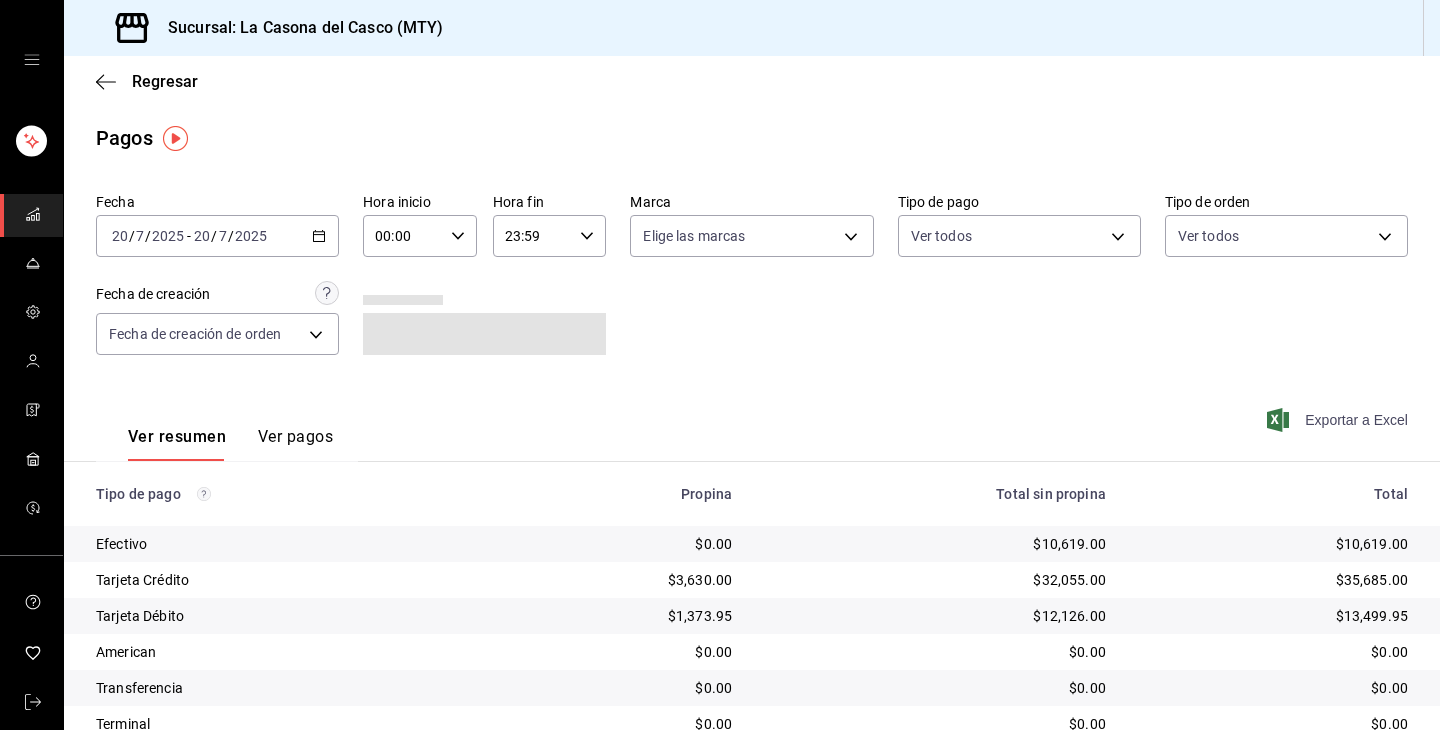 click on "Exportar a Excel" at bounding box center (1339, 420) 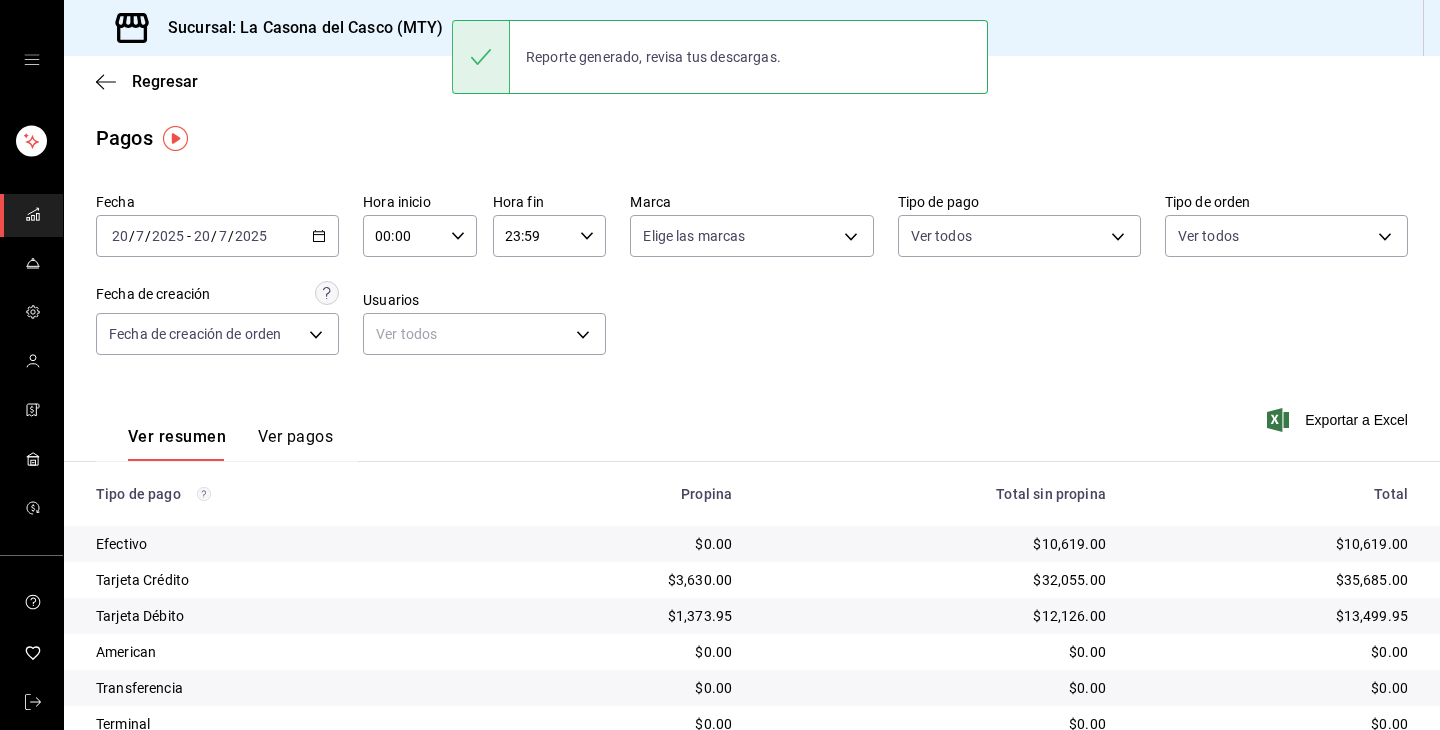 click on "Regresar" at bounding box center [752, 81] 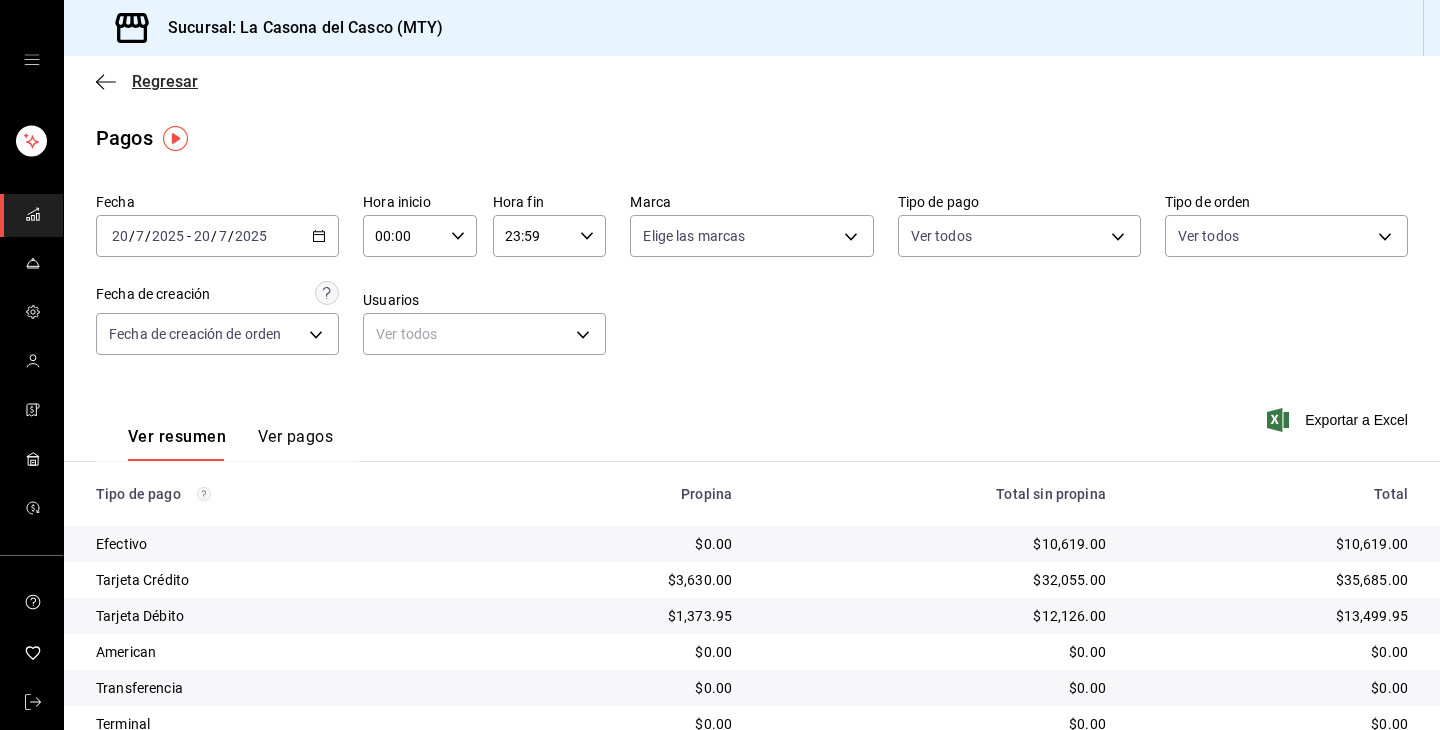 click 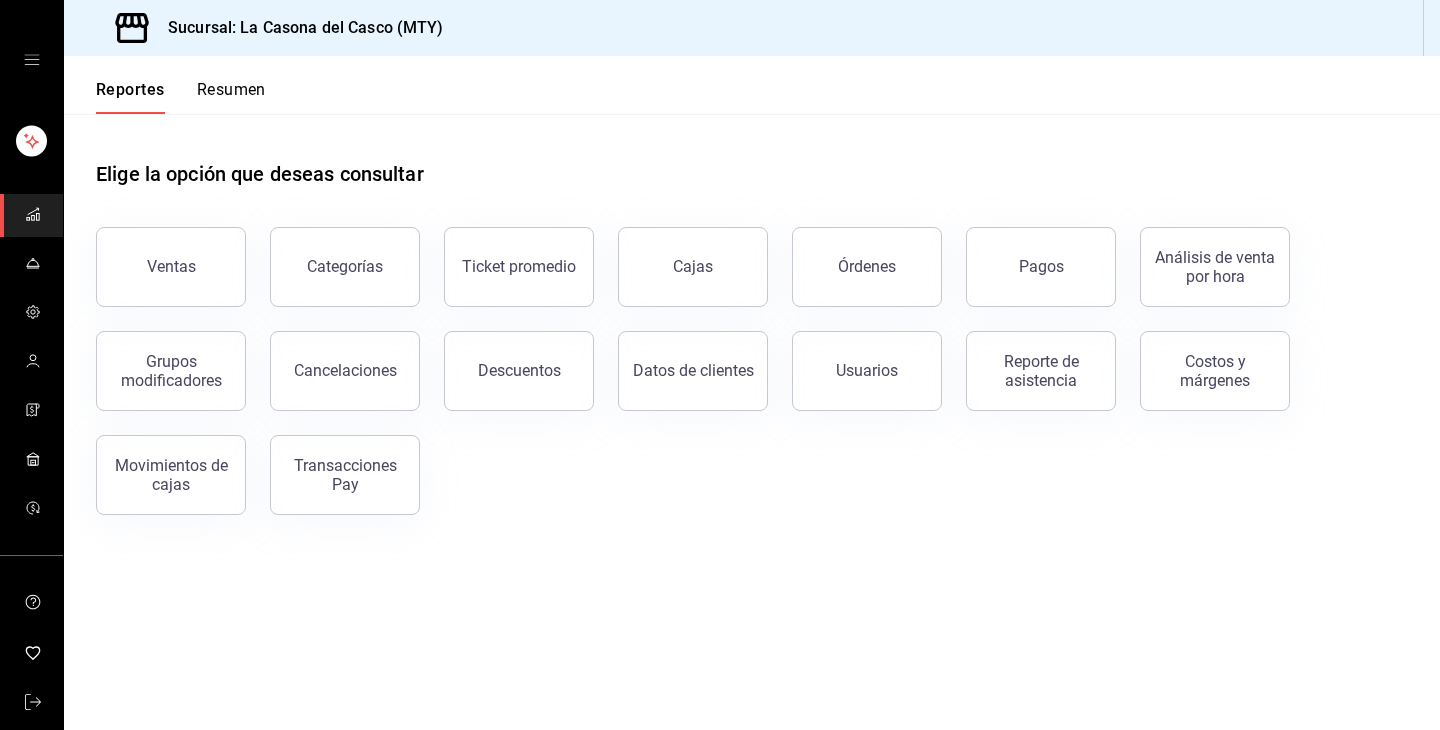 click on "Resumen" at bounding box center [231, 97] 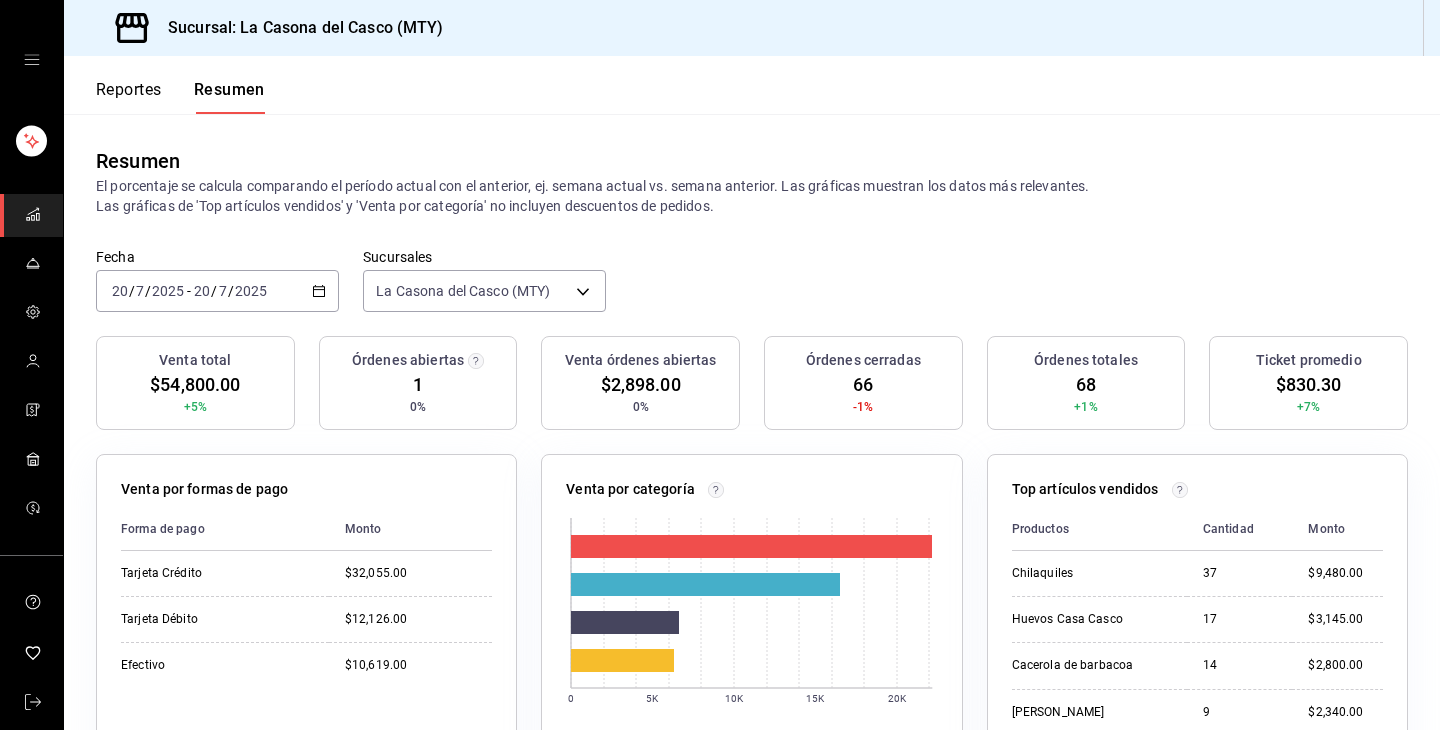 click on "Reportes" at bounding box center [129, 97] 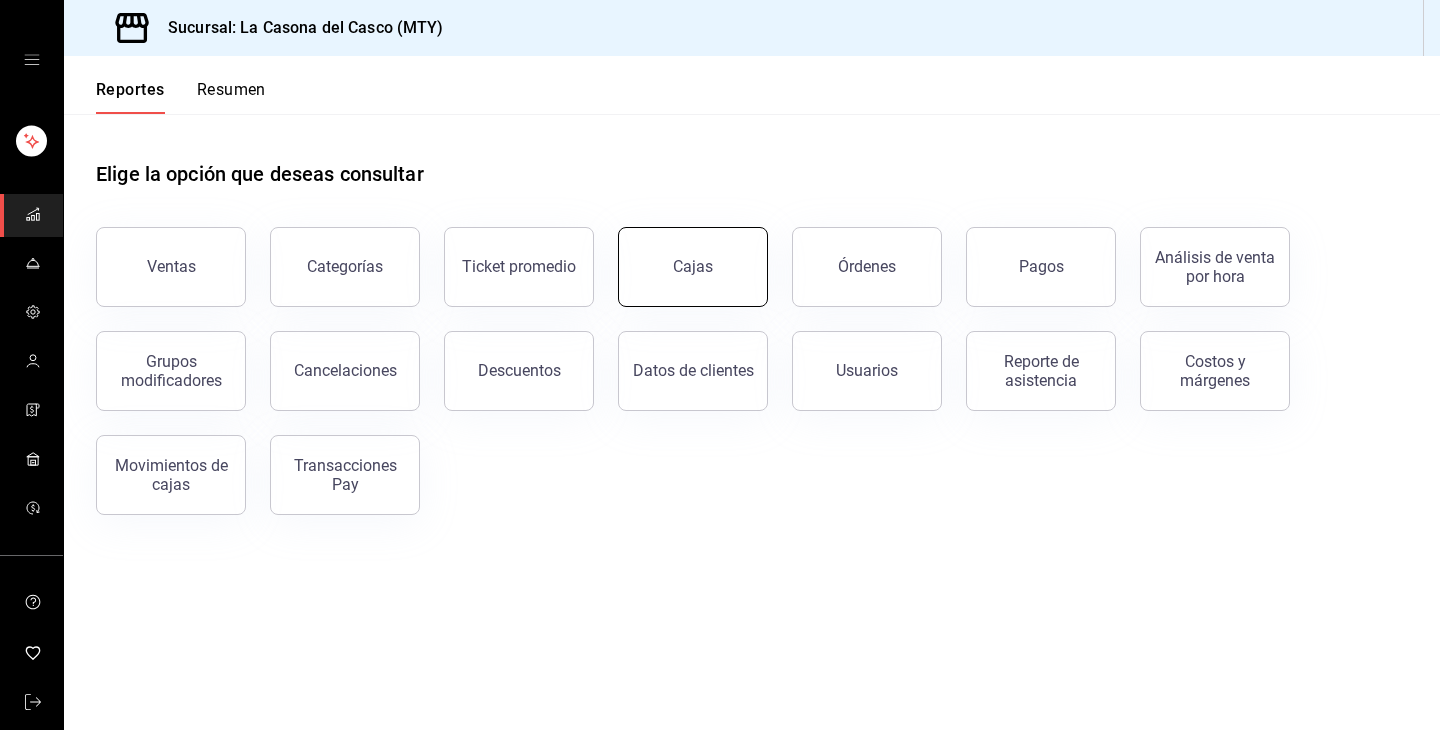 click on "Cajas" at bounding box center [693, 267] 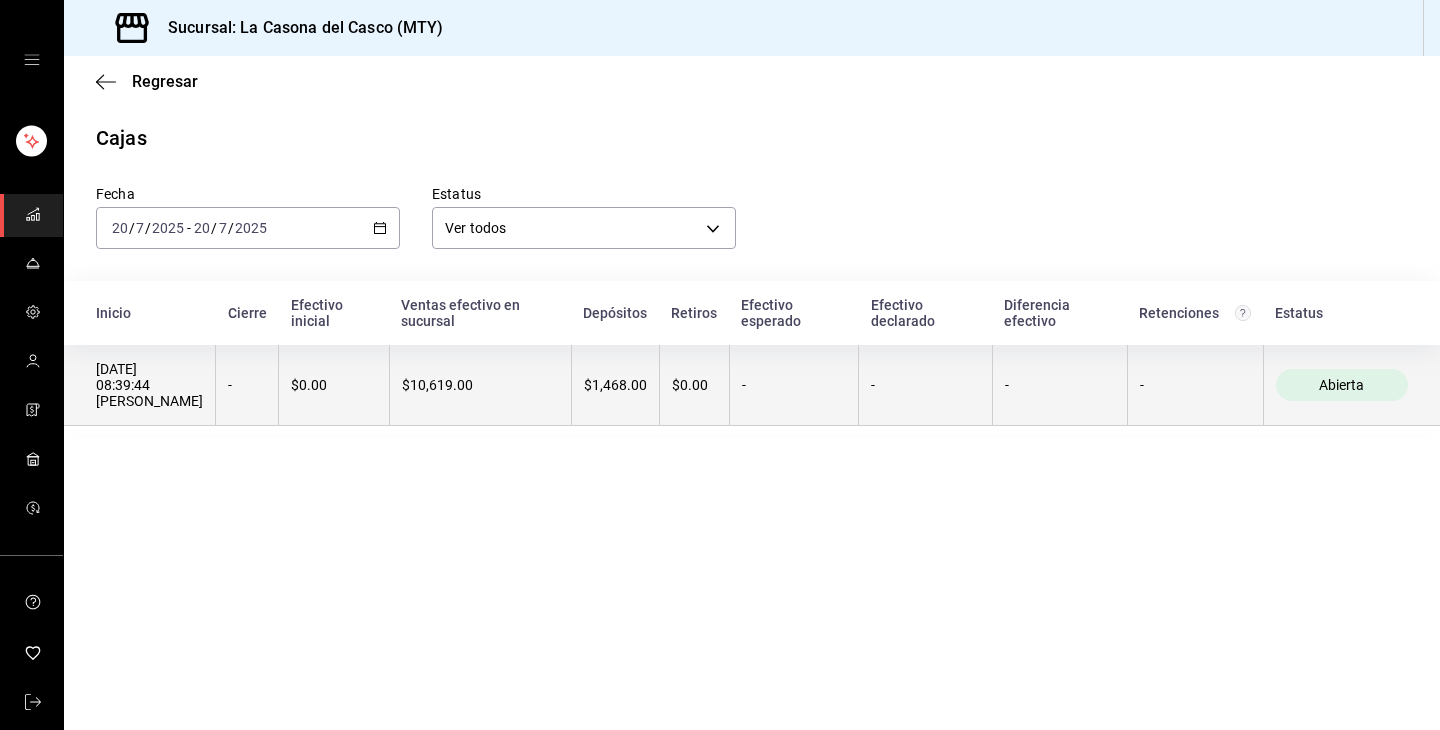 click on "$10,619.00" at bounding box center [480, 385] 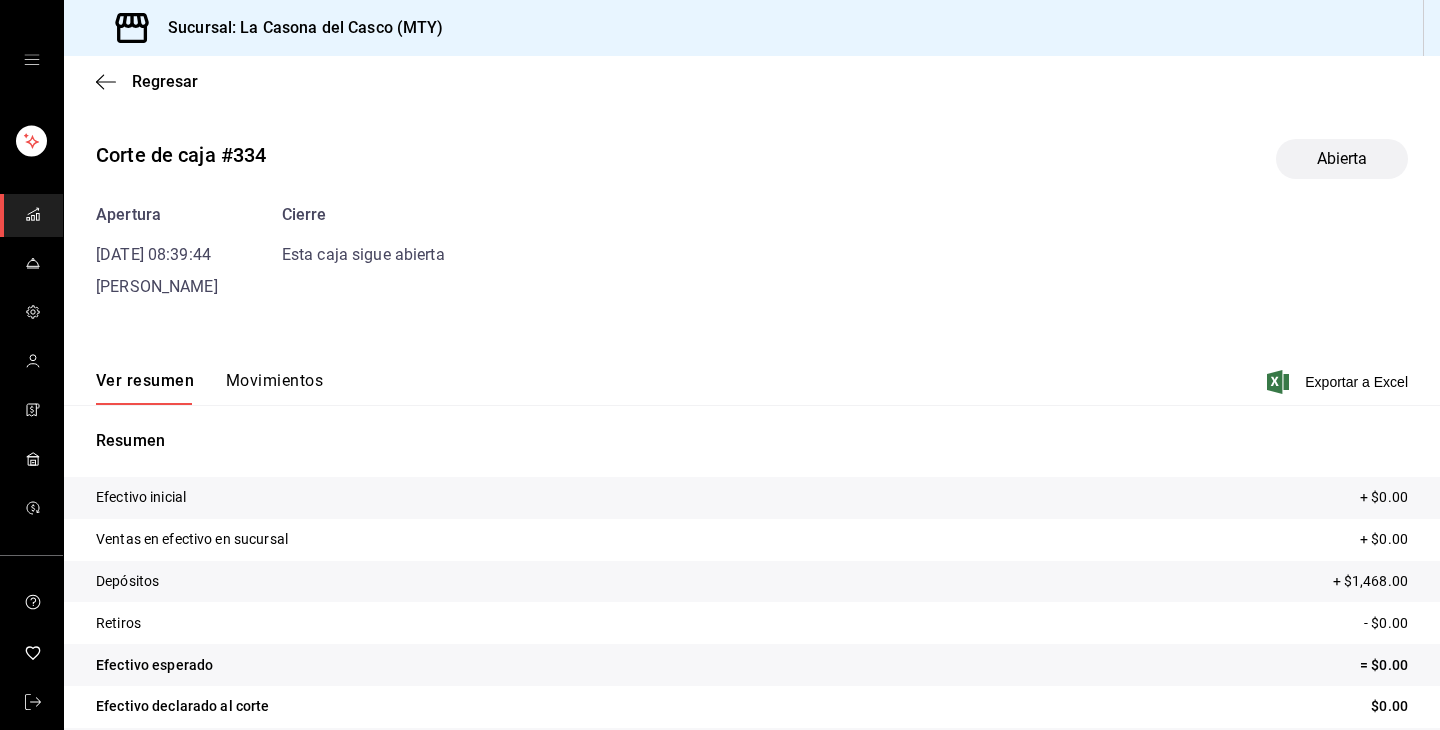 click on "Movimientos" at bounding box center [274, 388] 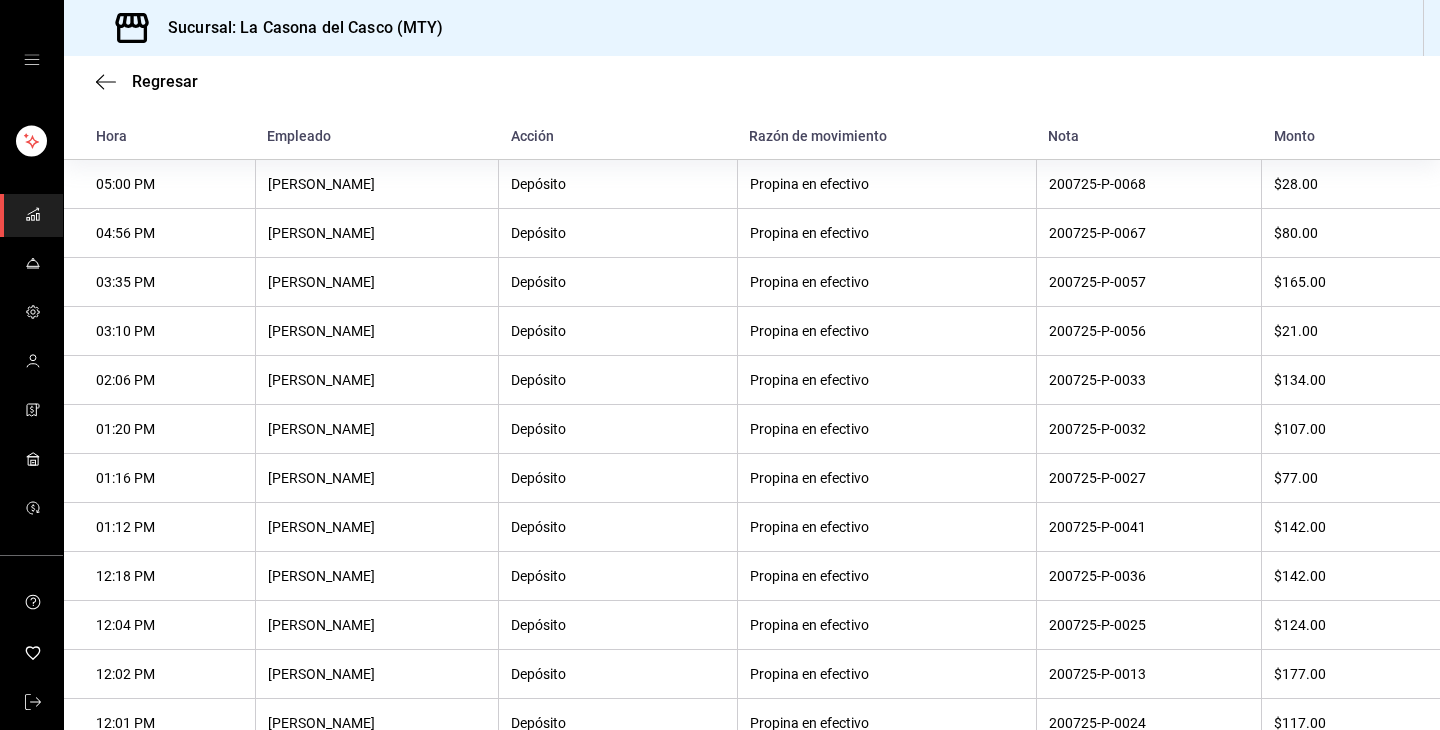 scroll, scrollTop: 494, scrollLeft: 0, axis: vertical 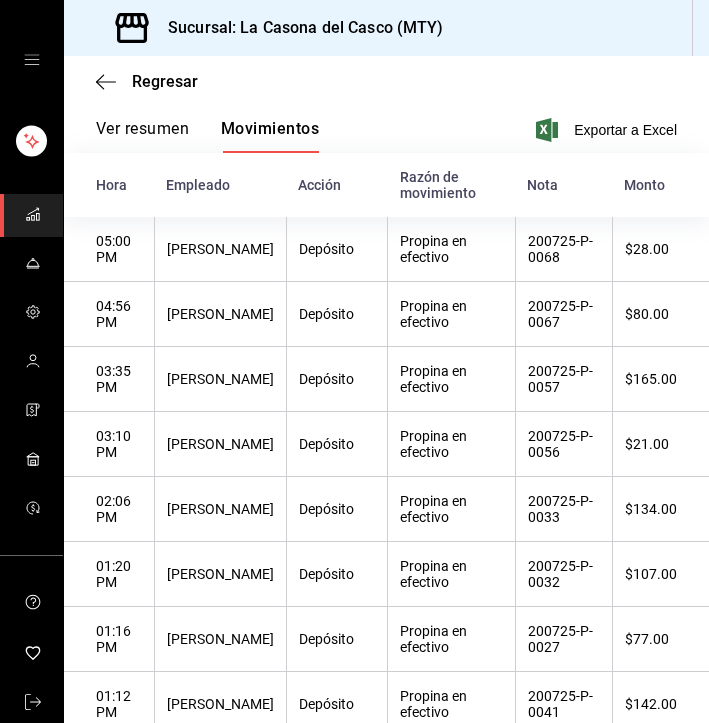 click on "Ver resumen" at bounding box center (142, 136) 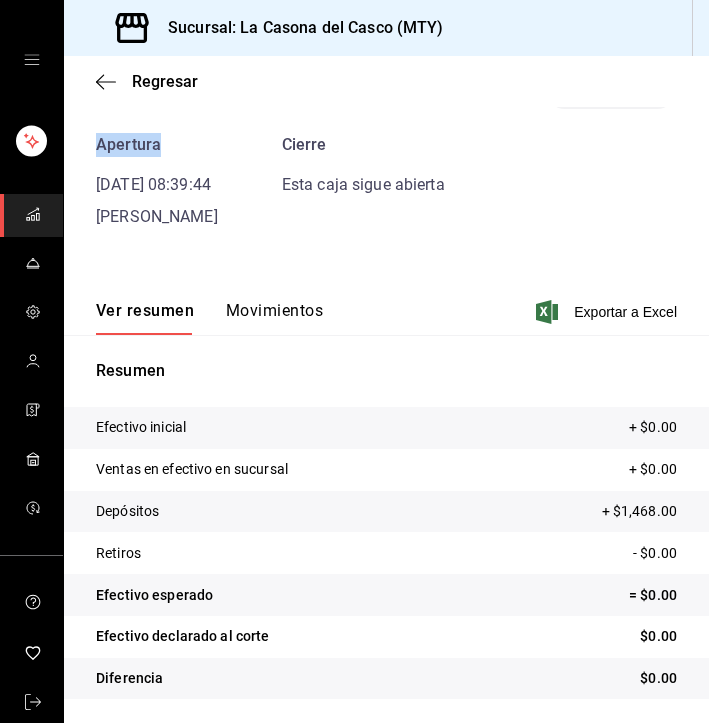 scroll, scrollTop: 0, scrollLeft: 0, axis: both 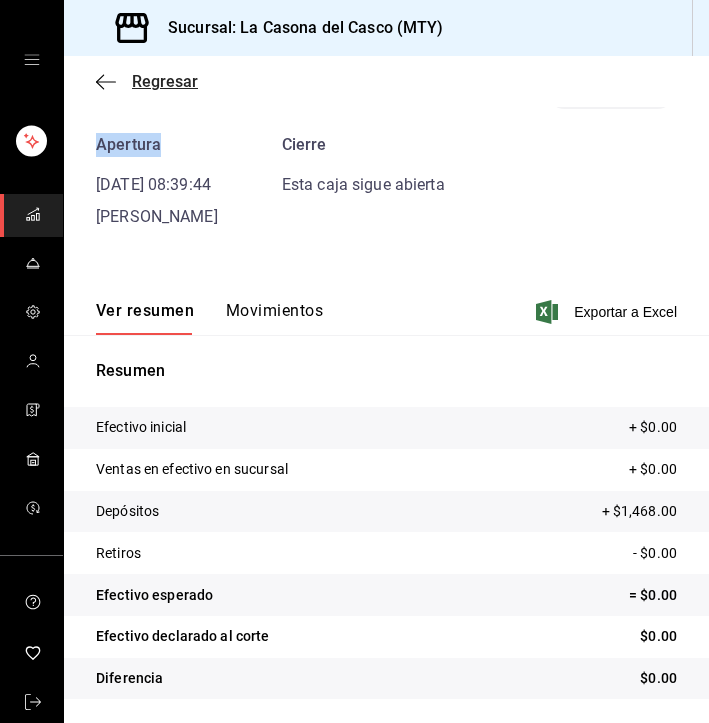 click 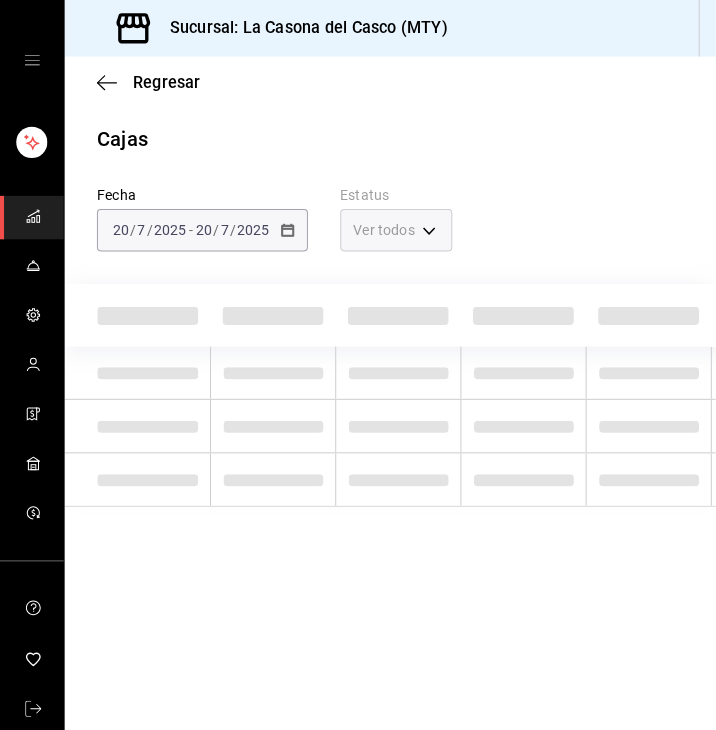 scroll, scrollTop: 0, scrollLeft: 0, axis: both 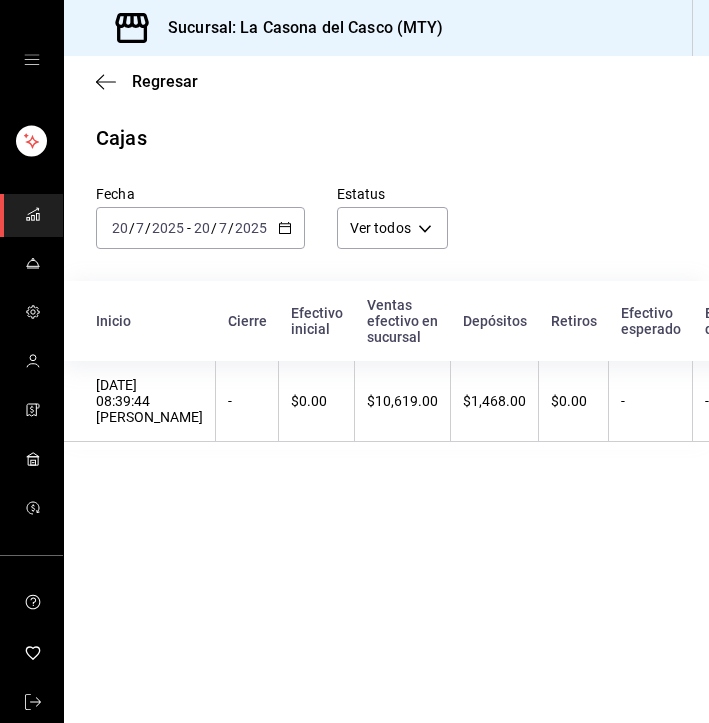click on "Regresar" at bounding box center (386, 81) 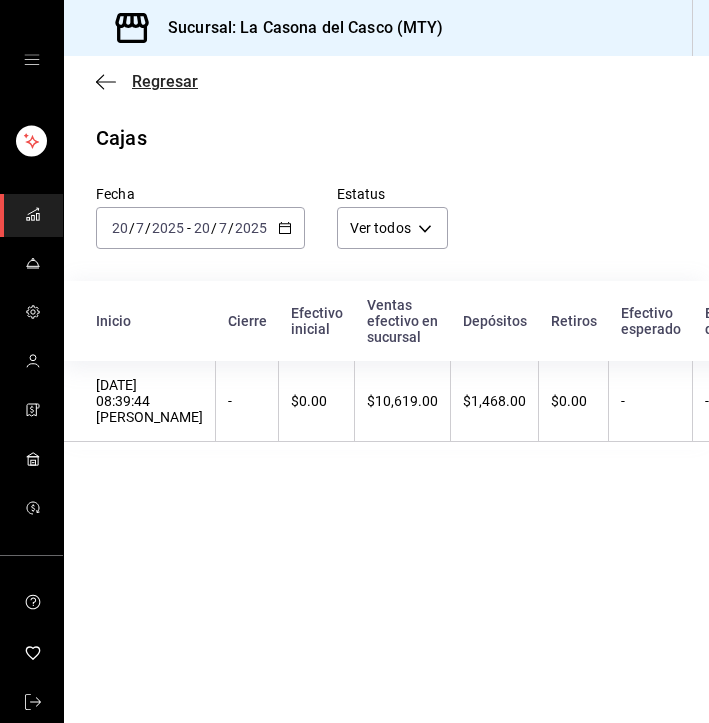 click 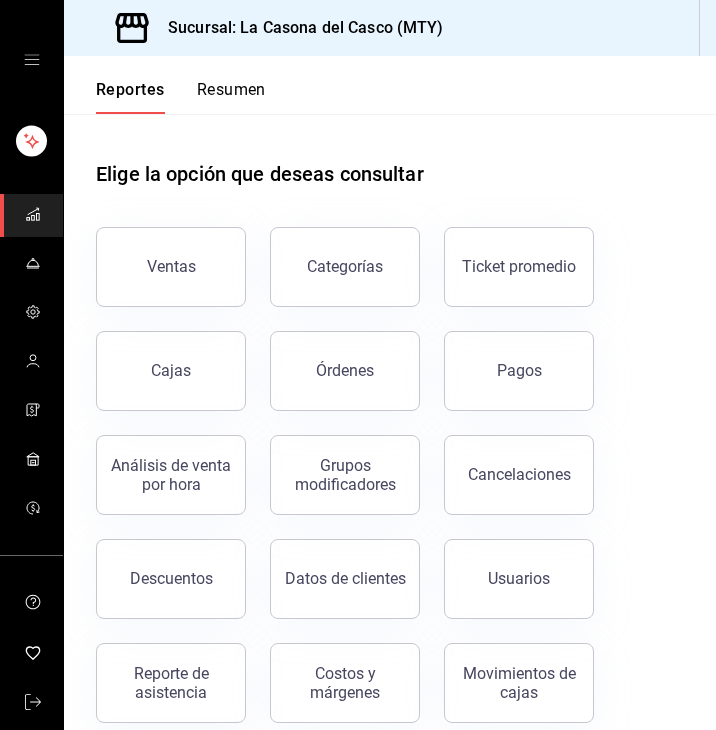 click on "Reportes Resumen" at bounding box center [390, 85] 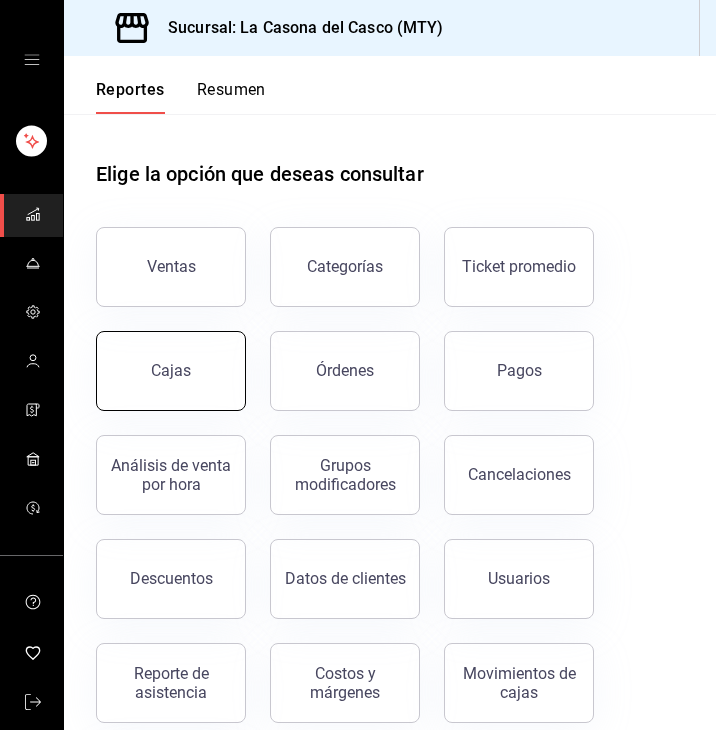 click on "Cajas" at bounding box center (171, 371) 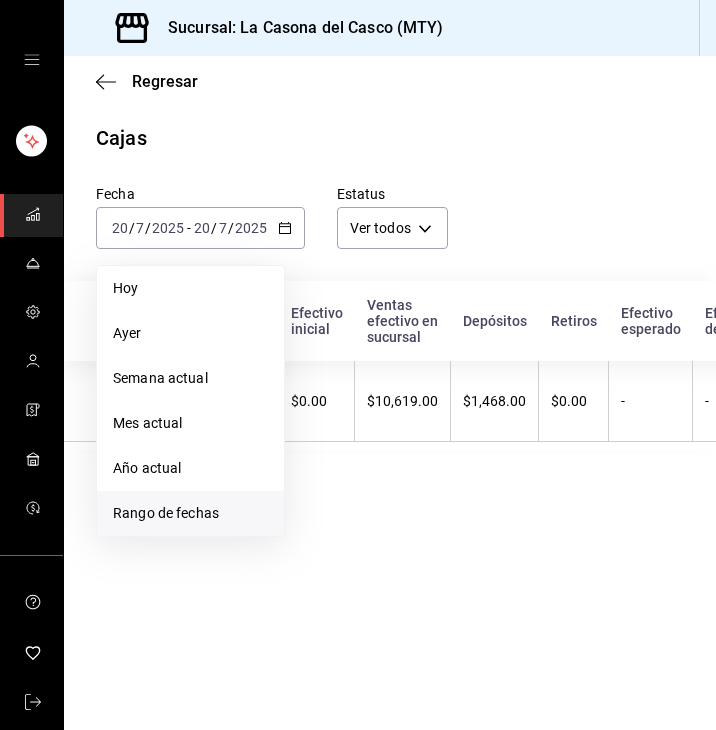 click on "Rango de fechas" at bounding box center (190, 513) 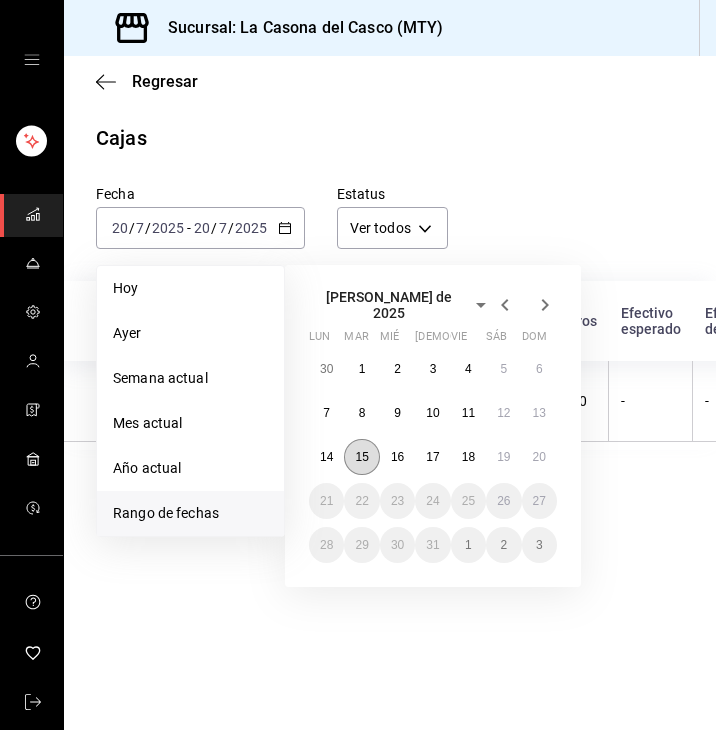 click on "15" at bounding box center (361, 457) 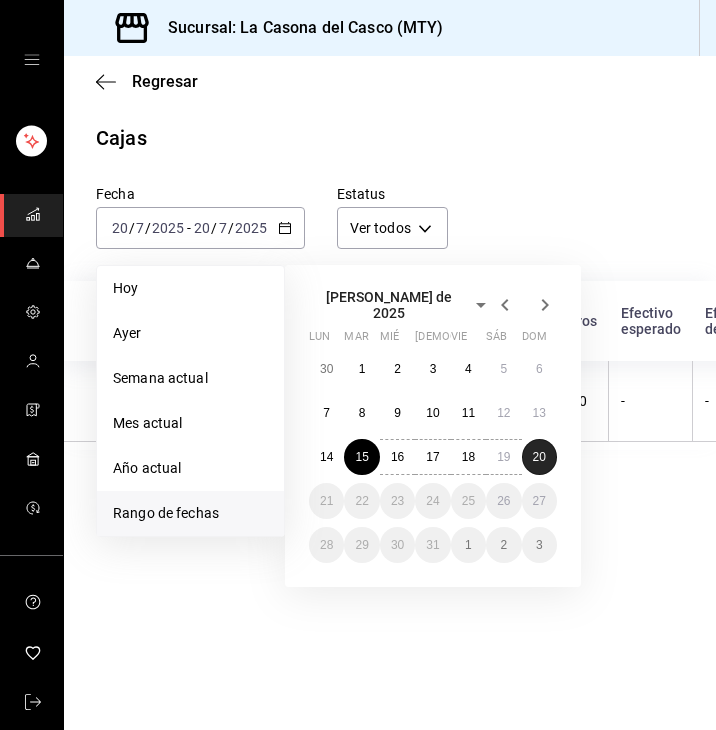 click on "20" at bounding box center [539, 457] 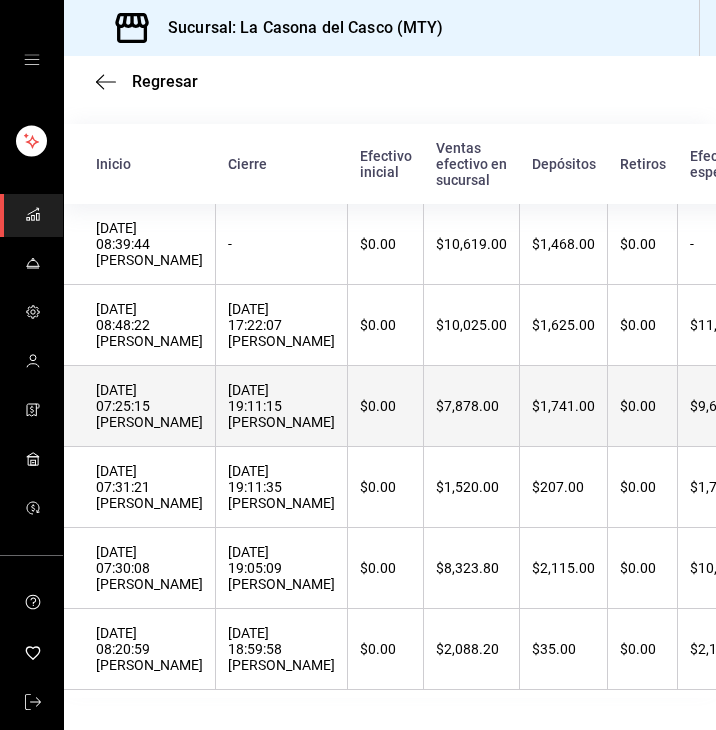scroll, scrollTop: 157, scrollLeft: 0, axis: vertical 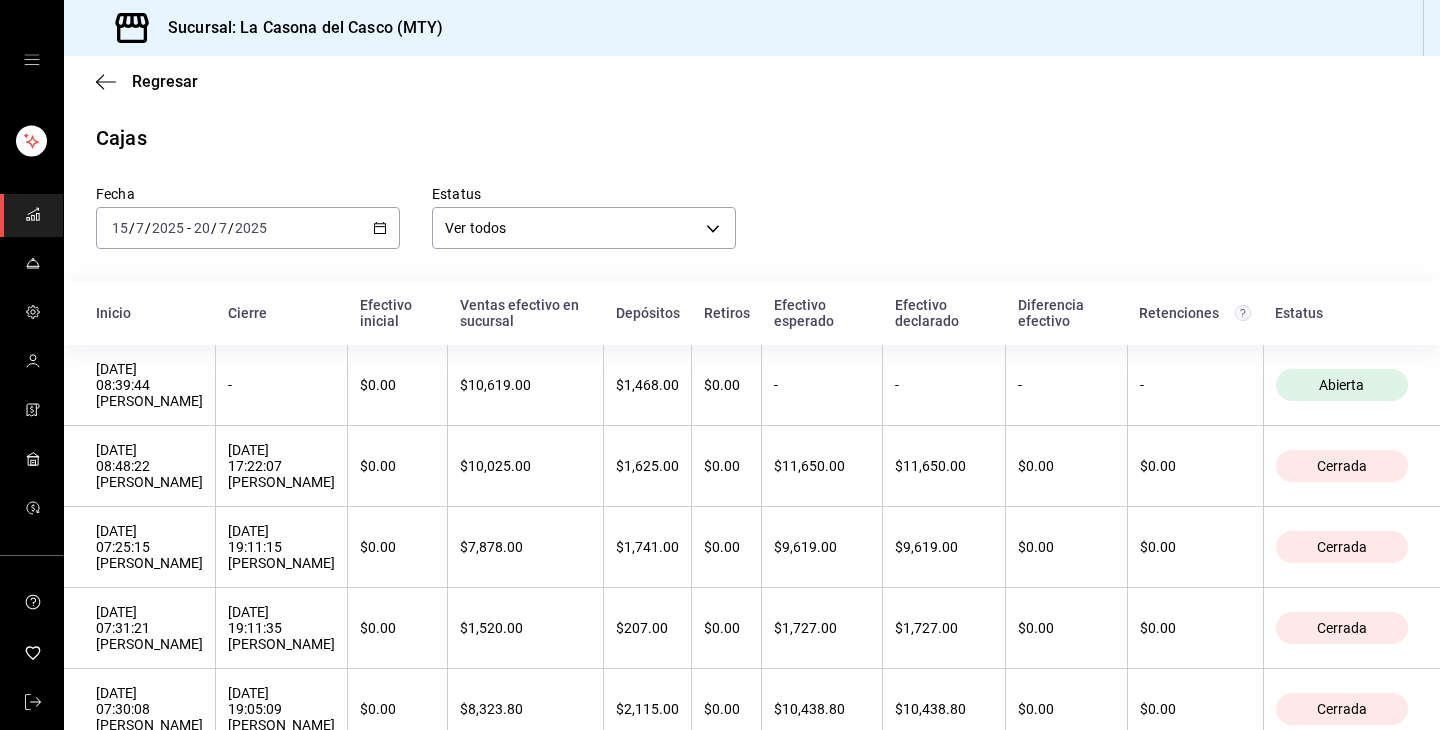 click on "Regresar" at bounding box center [752, 81] 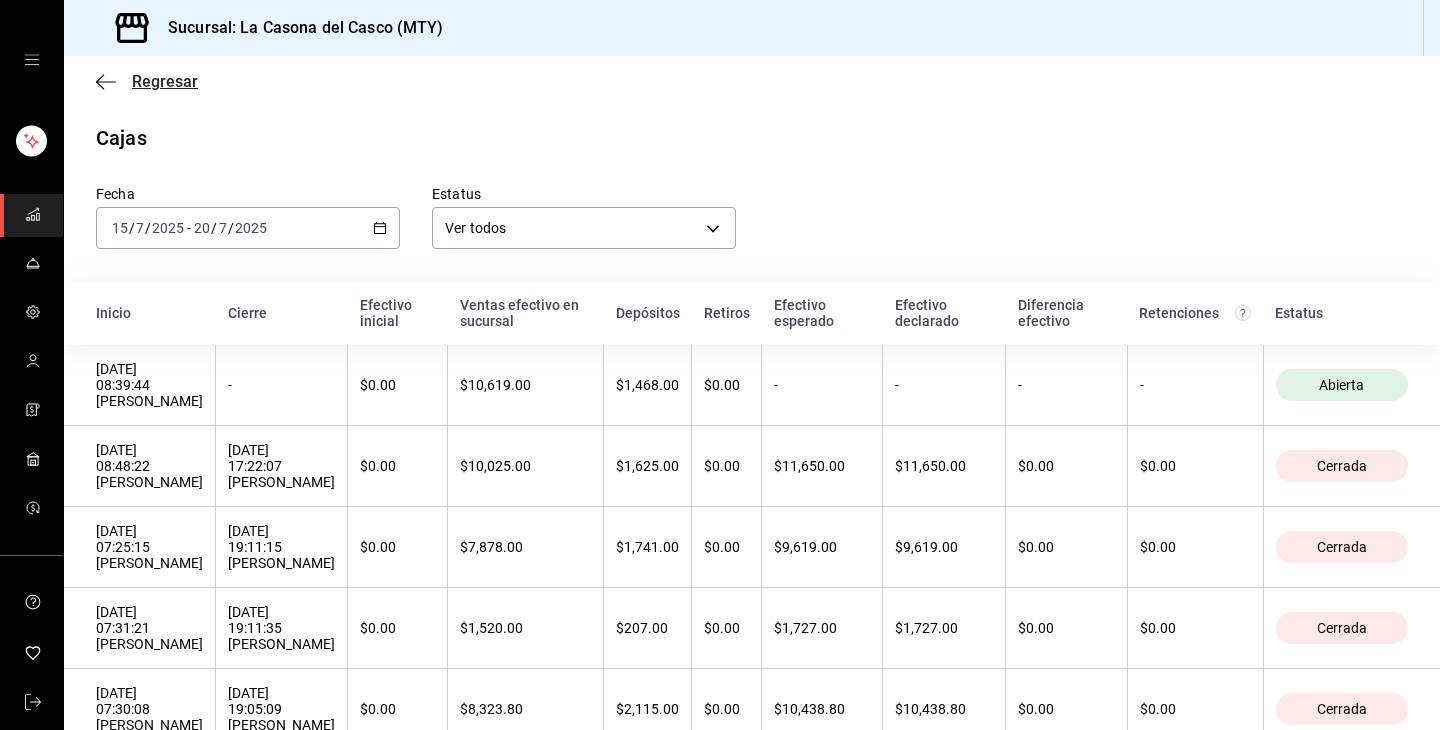 click 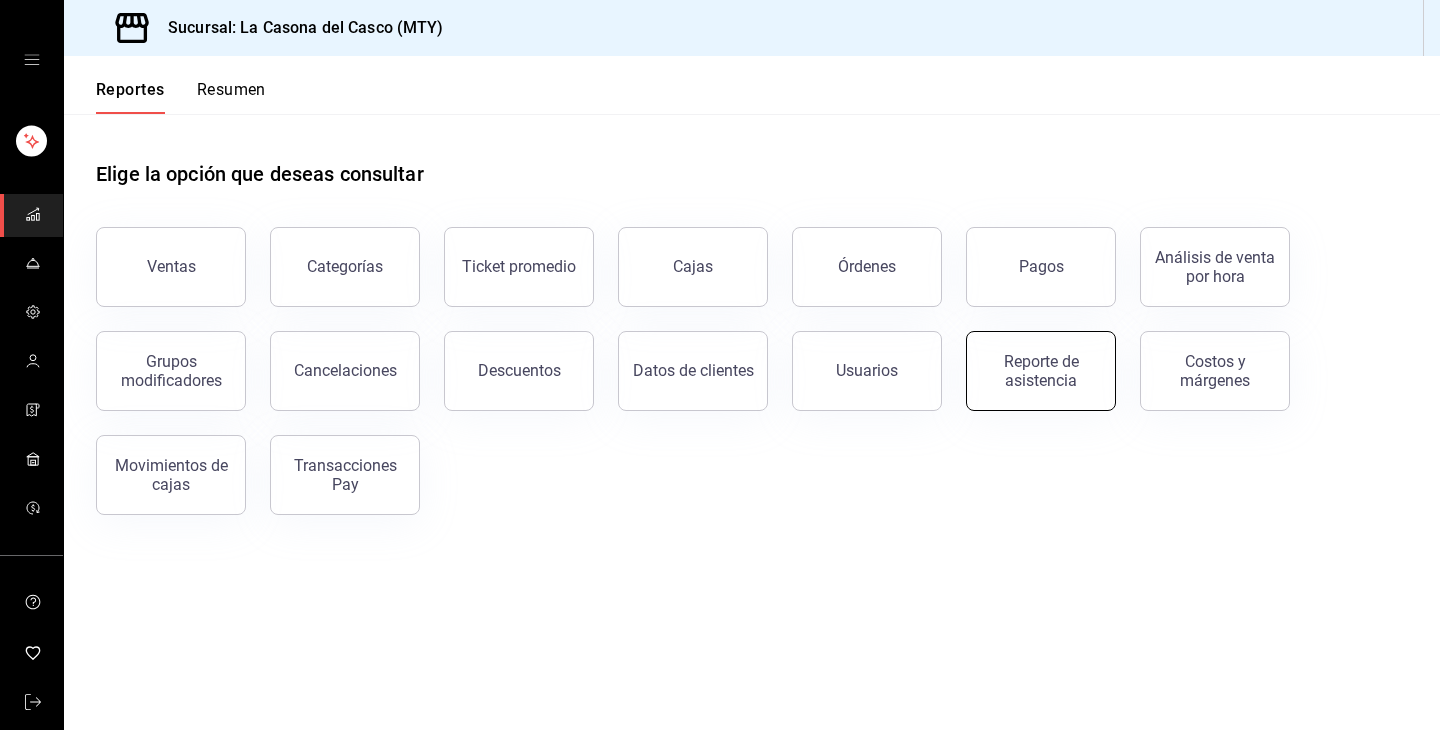 click on "Reporte de asistencia" at bounding box center [1041, 371] 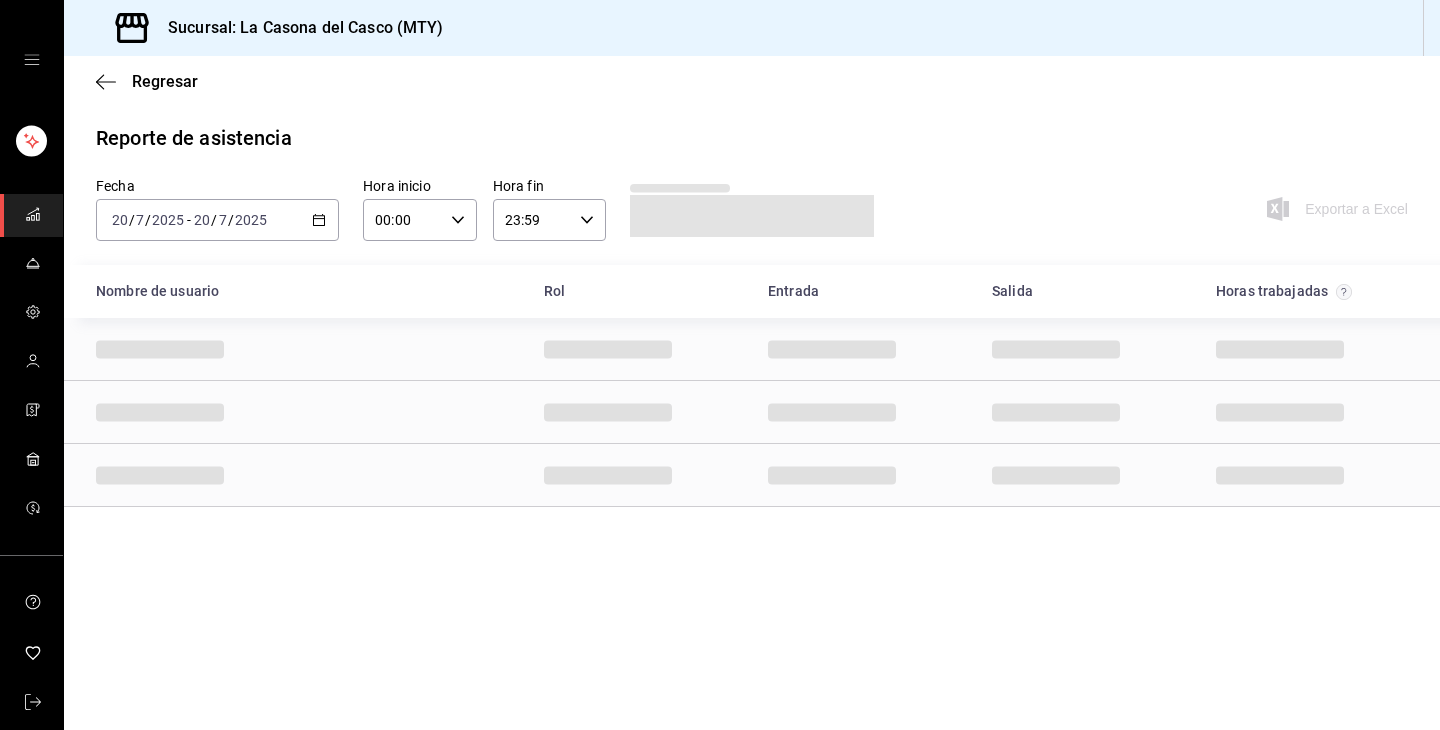 click on "[DATE] [DATE]" at bounding box center [230, 220] 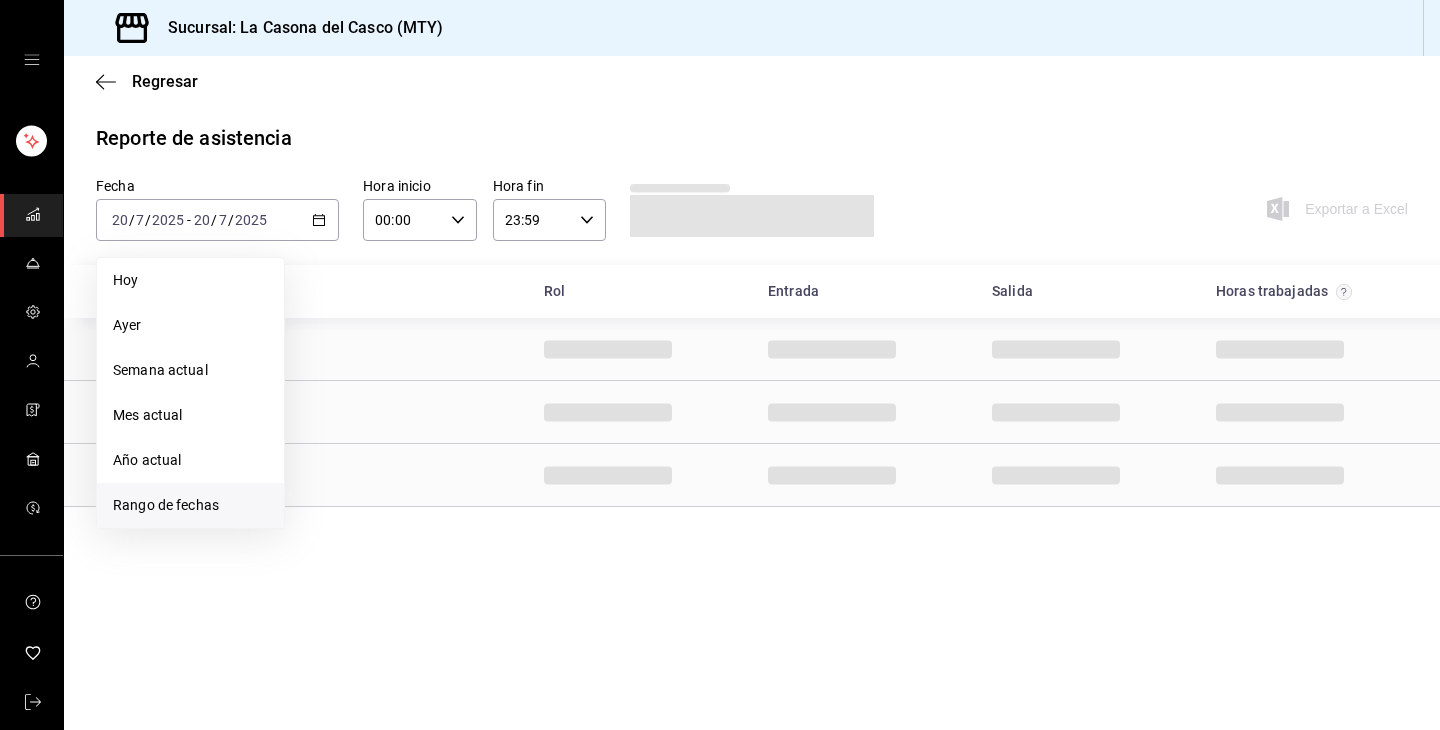 click on "Rango de fechas" at bounding box center [190, 505] 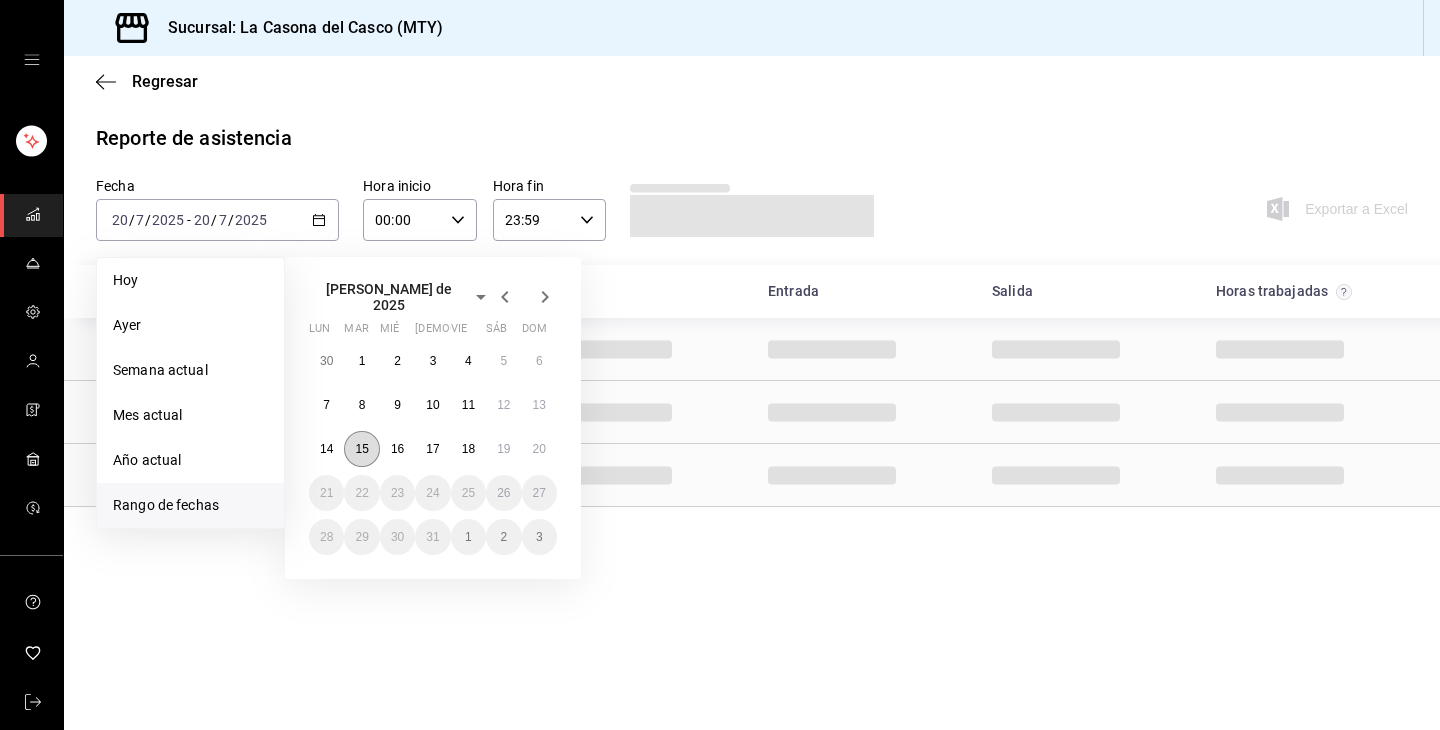 click on "15" at bounding box center [361, 449] 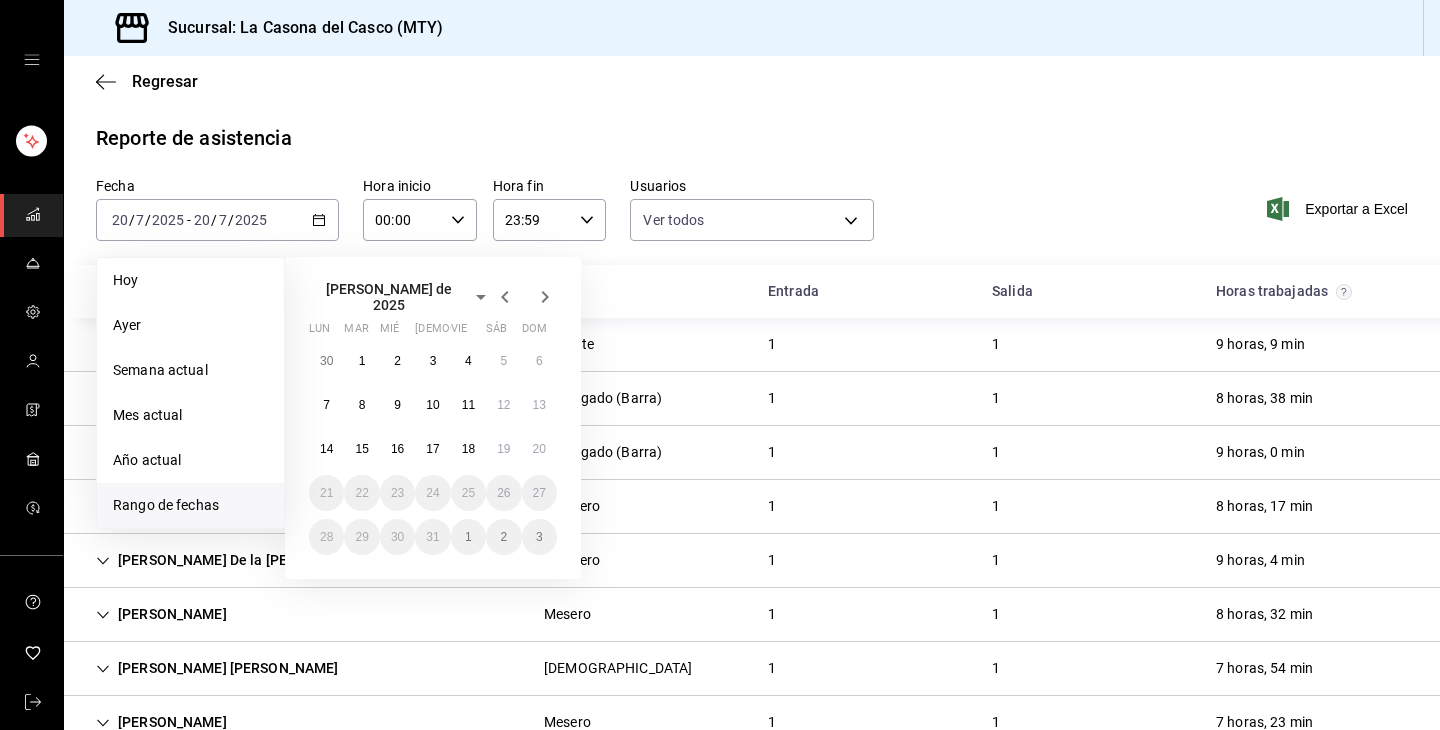 click on "20" at bounding box center [539, 449] 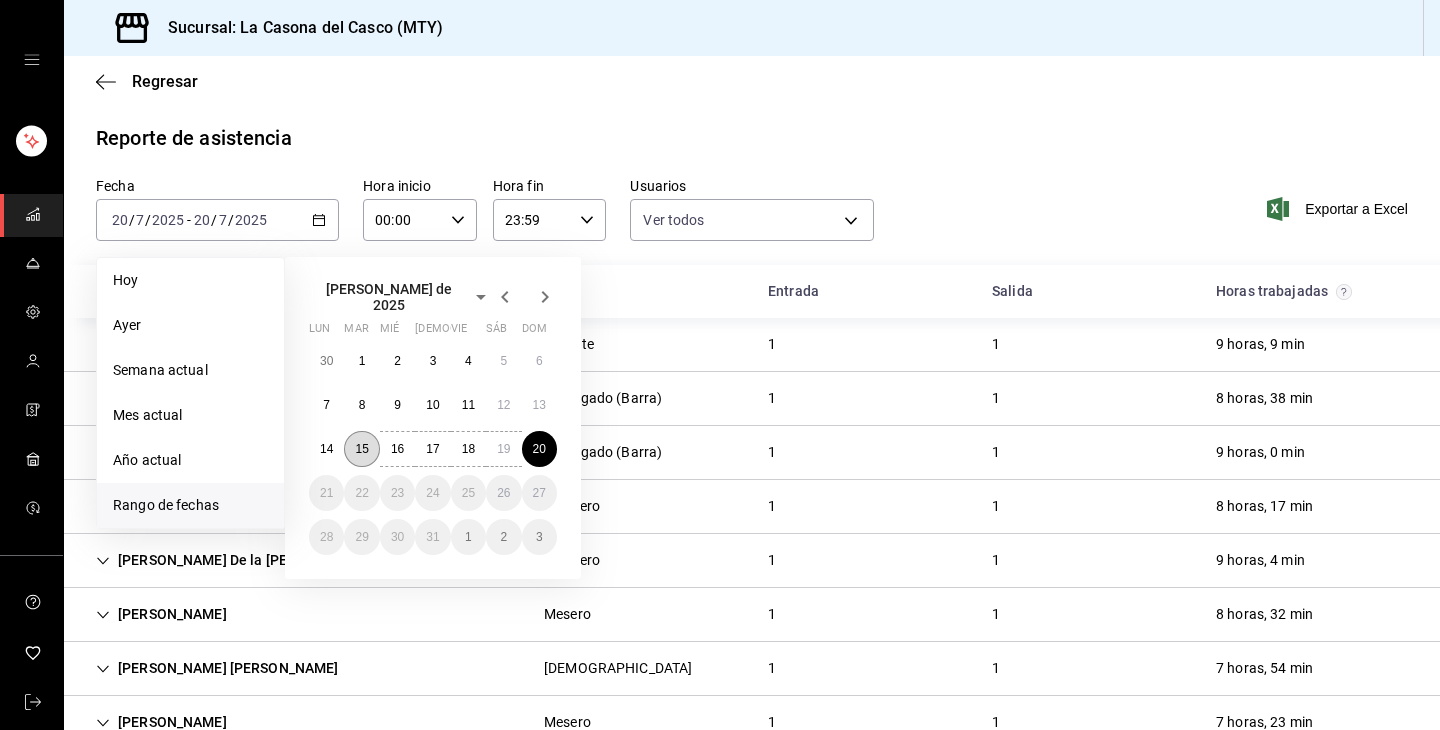 click on "15" at bounding box center (361, 449) 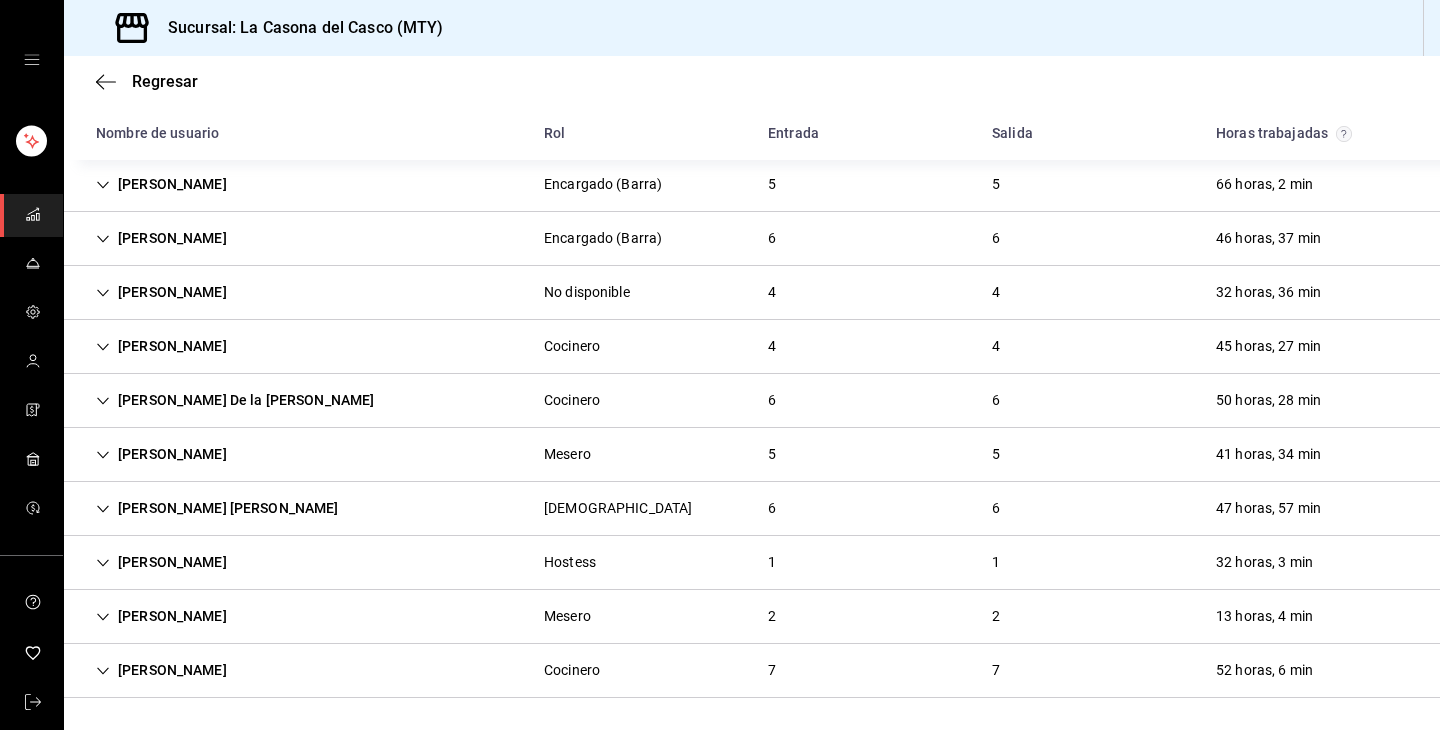 click on "[PERSON_NAME]" at bounding box center [161, 346] 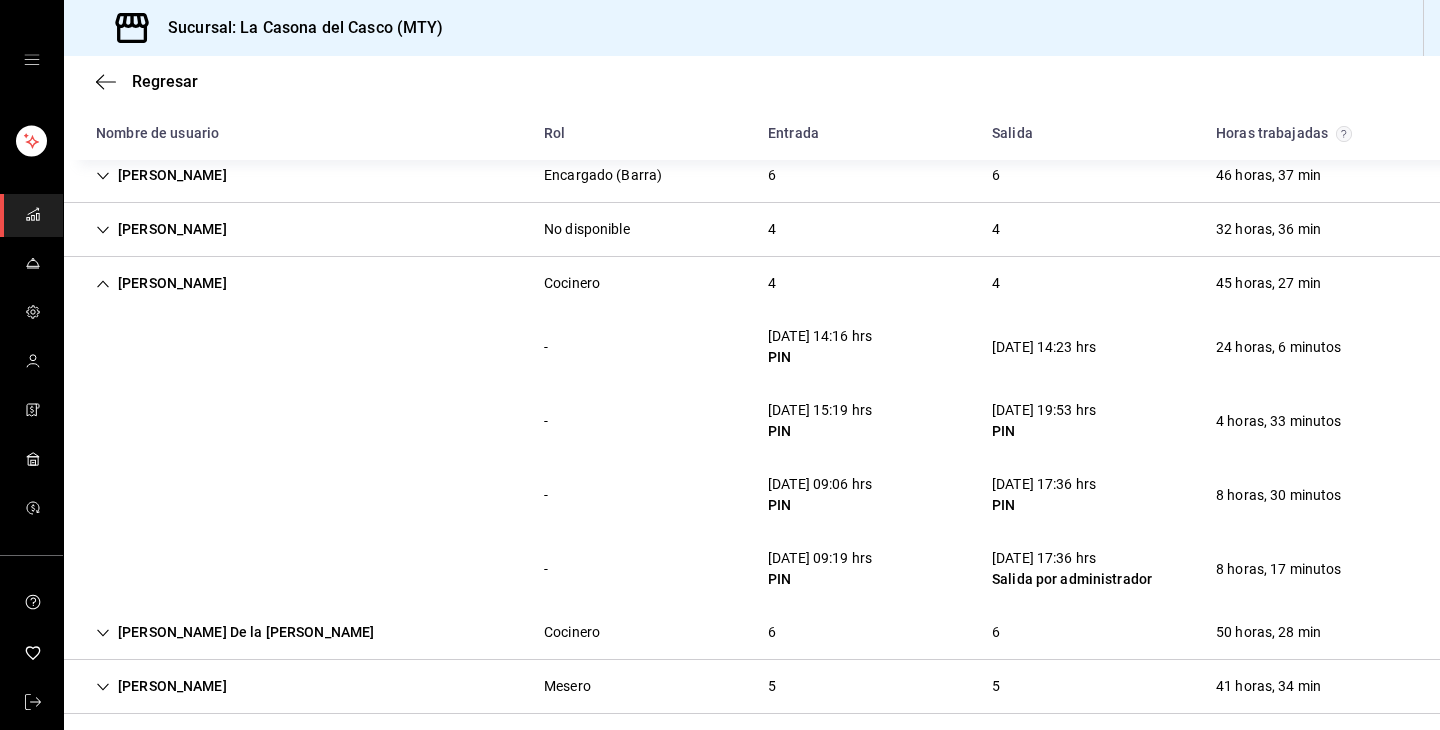 scroll, scrollTop: 283, scrollLeft: 0, axis: vertical 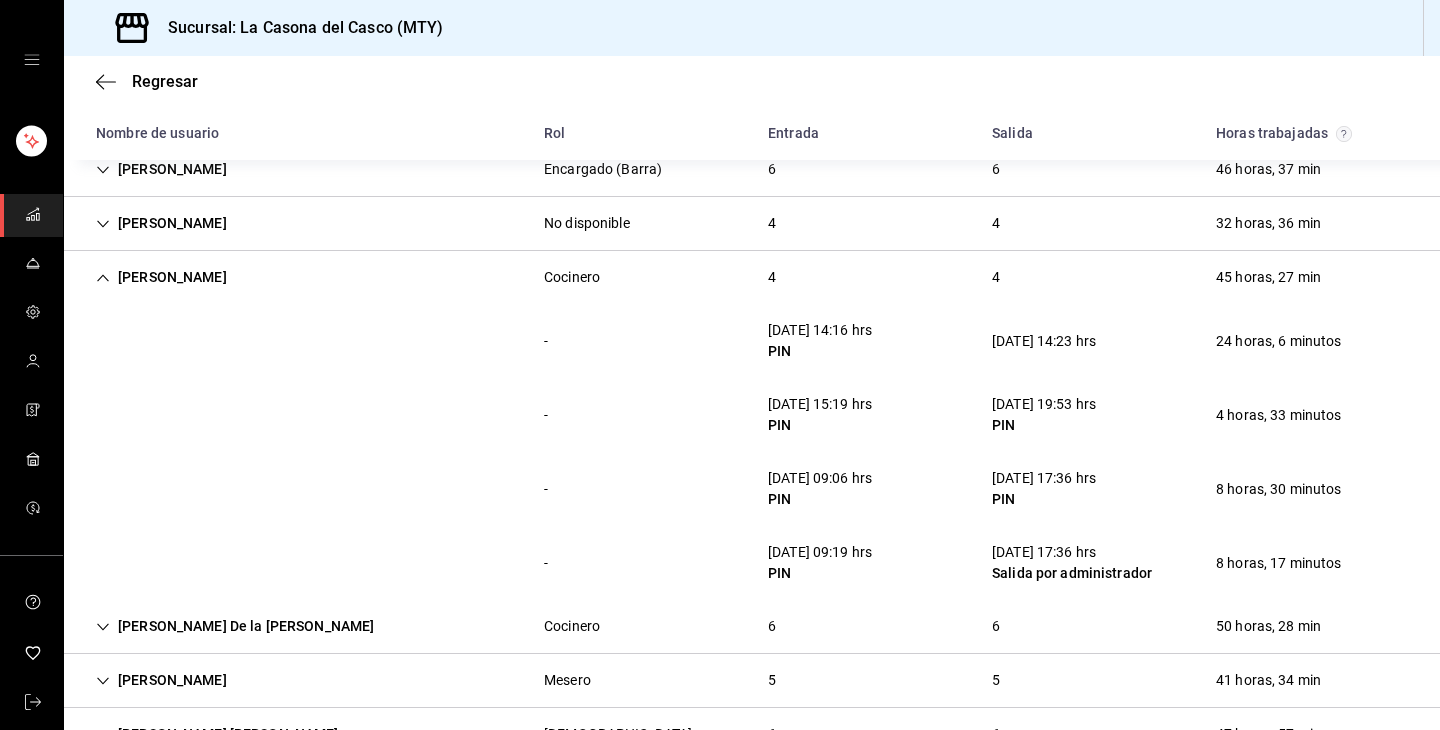 click on "[PERSON_NAME]" at bounding box center (161, 277) 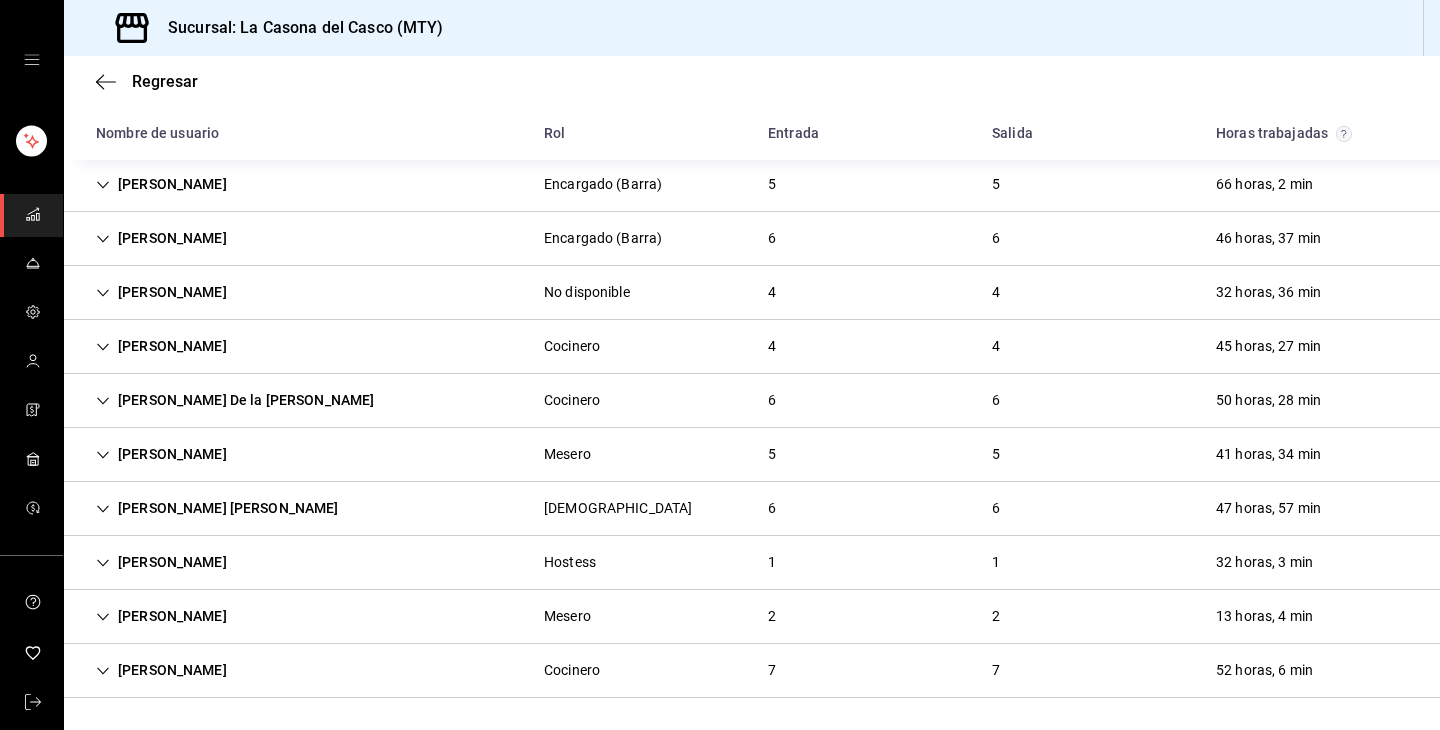 scroll, scrollTop: 214, scrollLeft: 0, axis: vertical 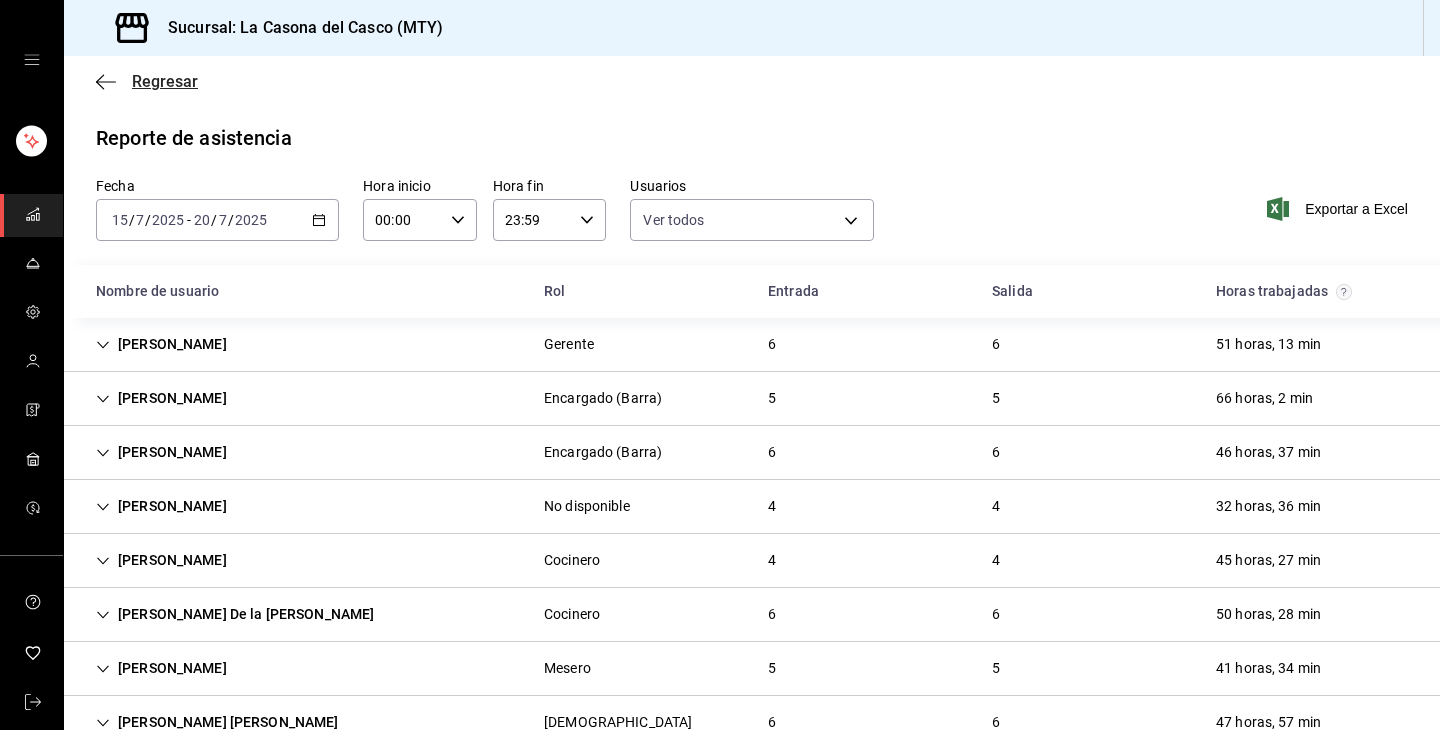 click 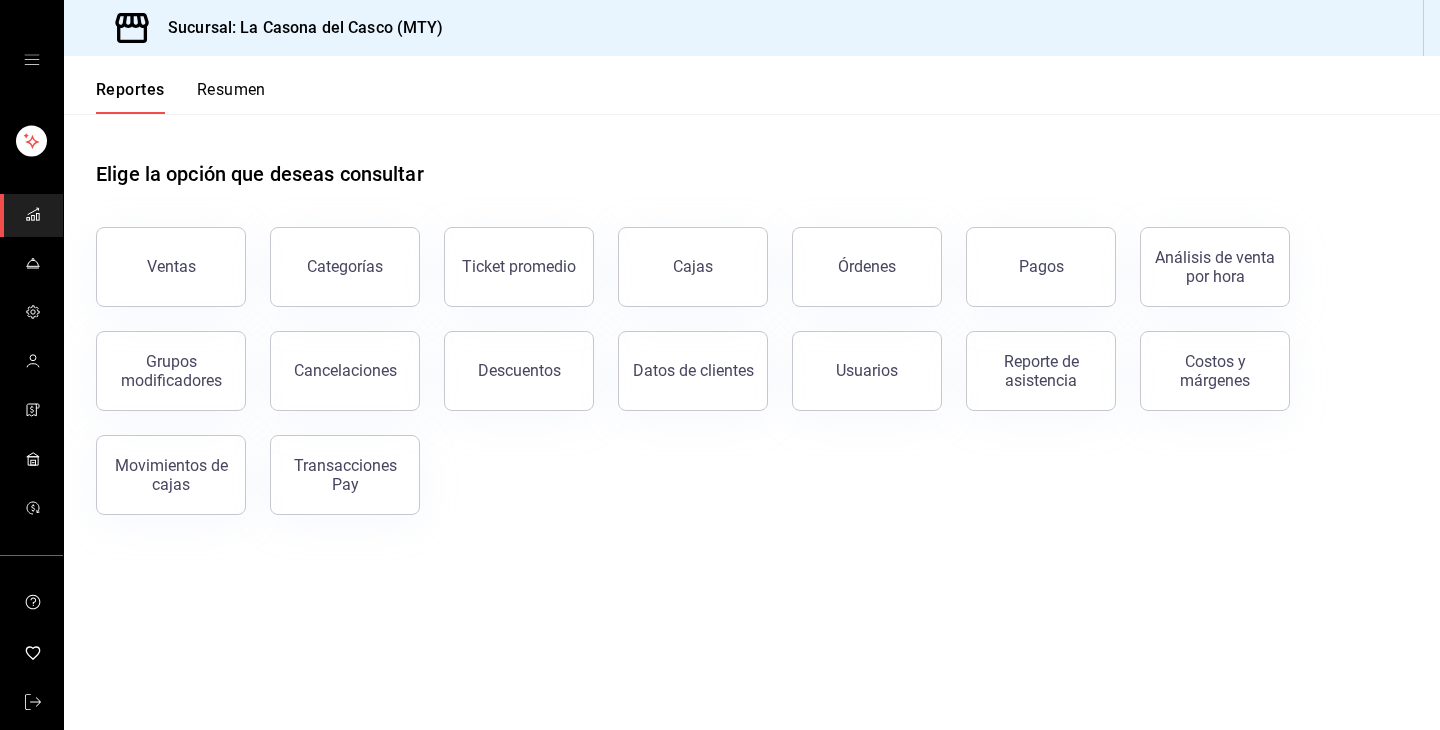 click on "Resumen" at bounding box center (231, 97) 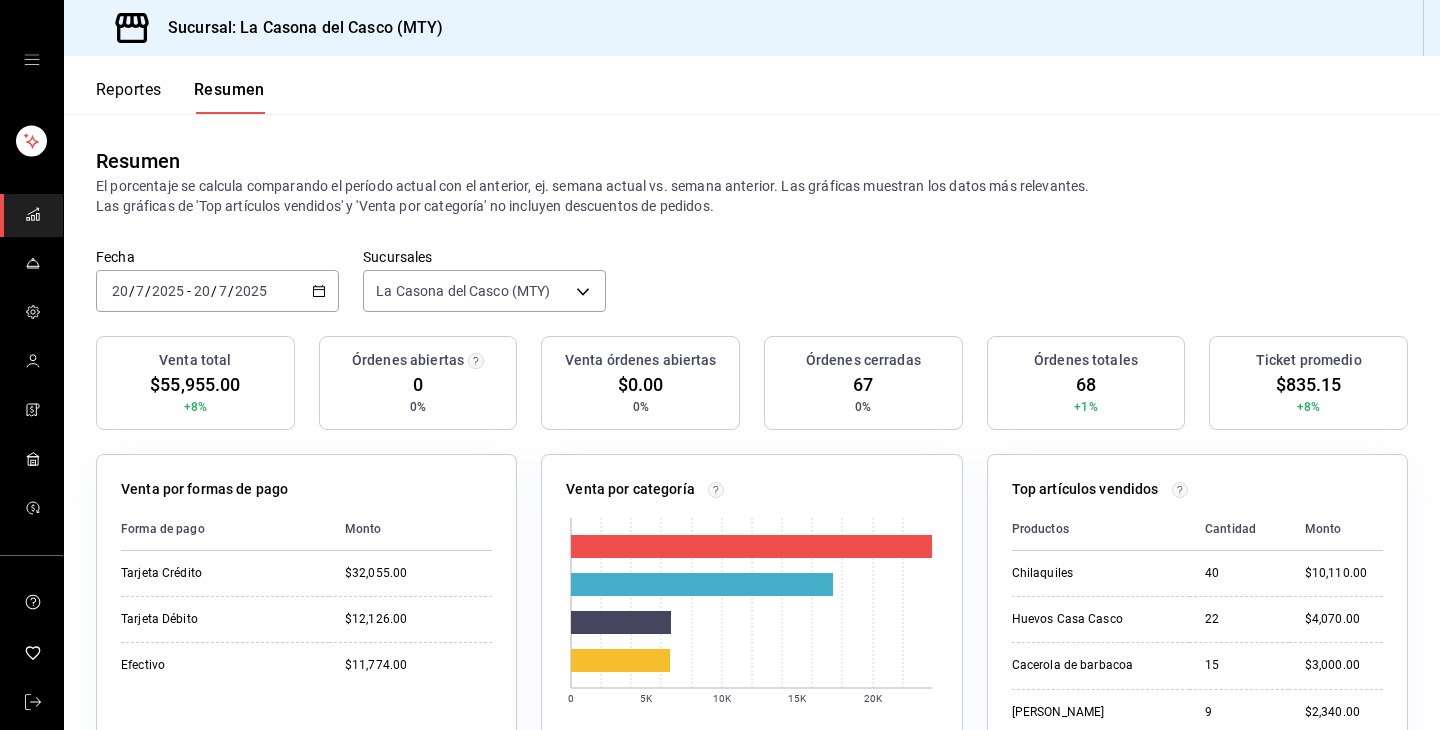 click on "Reportes" at bounding box center (129, 97) 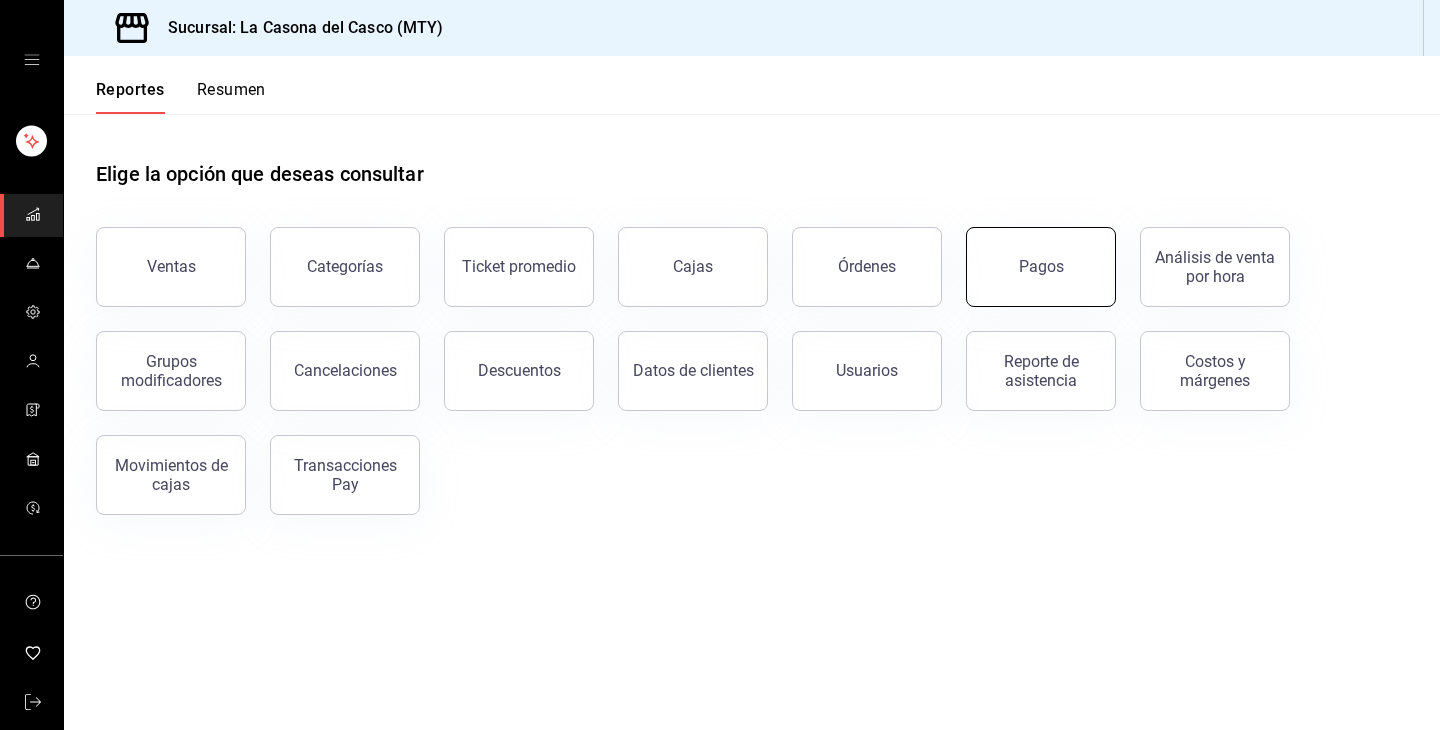 click on "Pagos" at bounding box center (1041, 267) 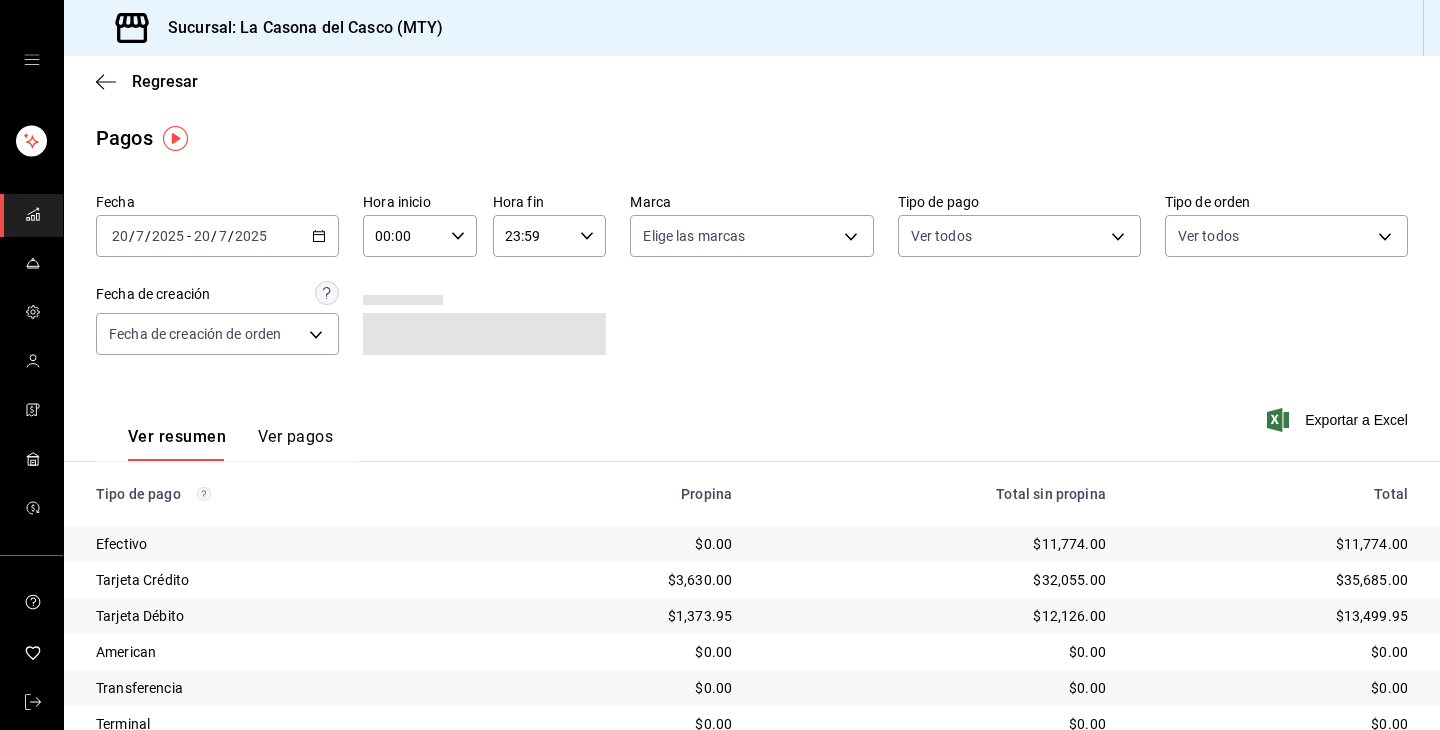 click on "Ver pagos" at bounding box center [295, 444] 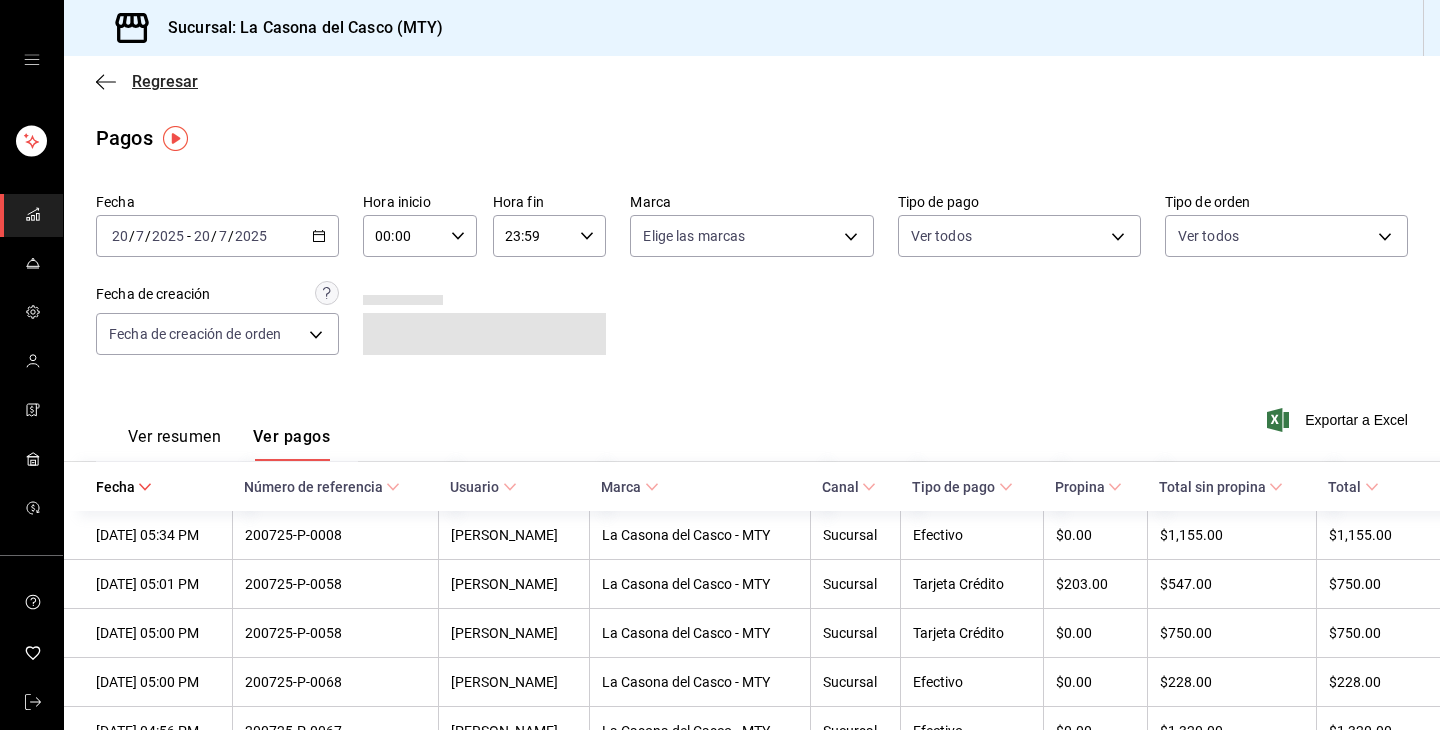 click 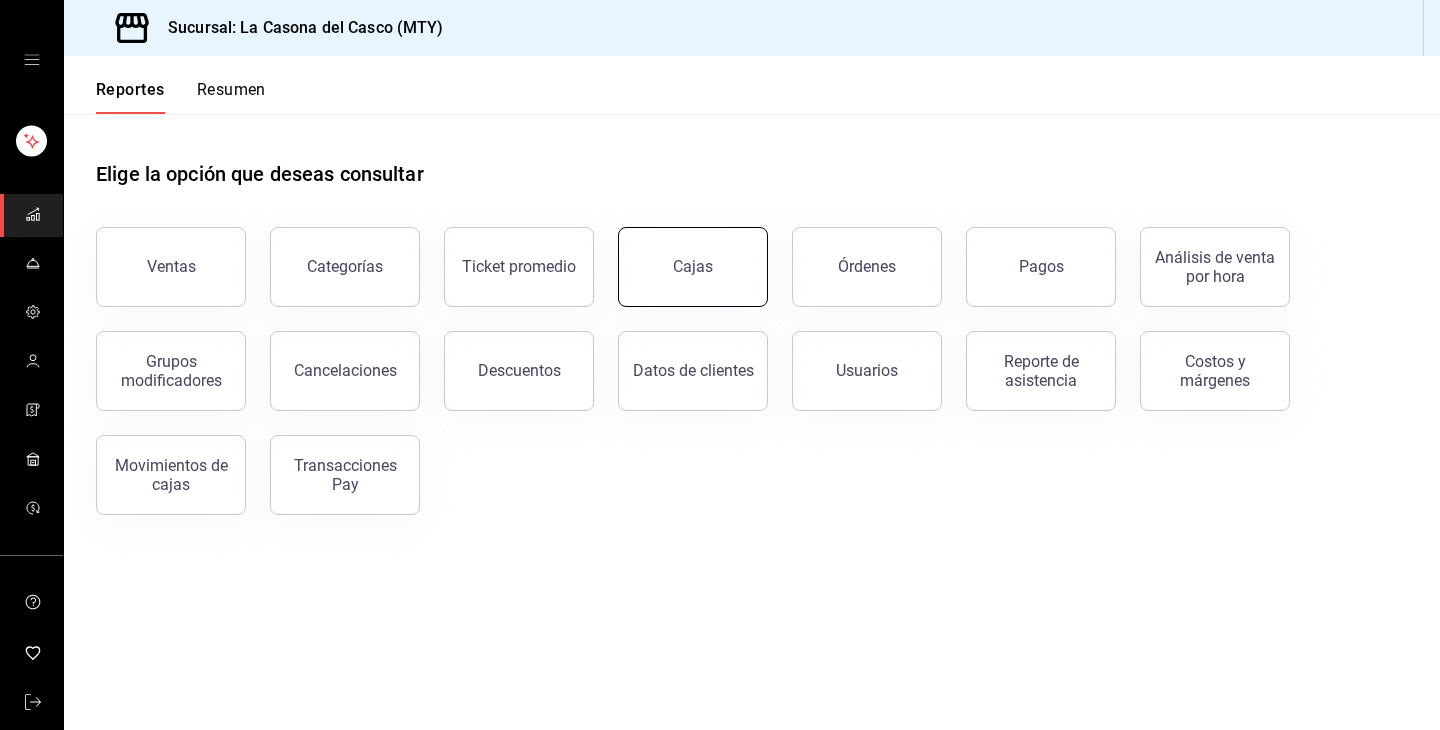 click on "Cajas" at bounding box center [693, 266] 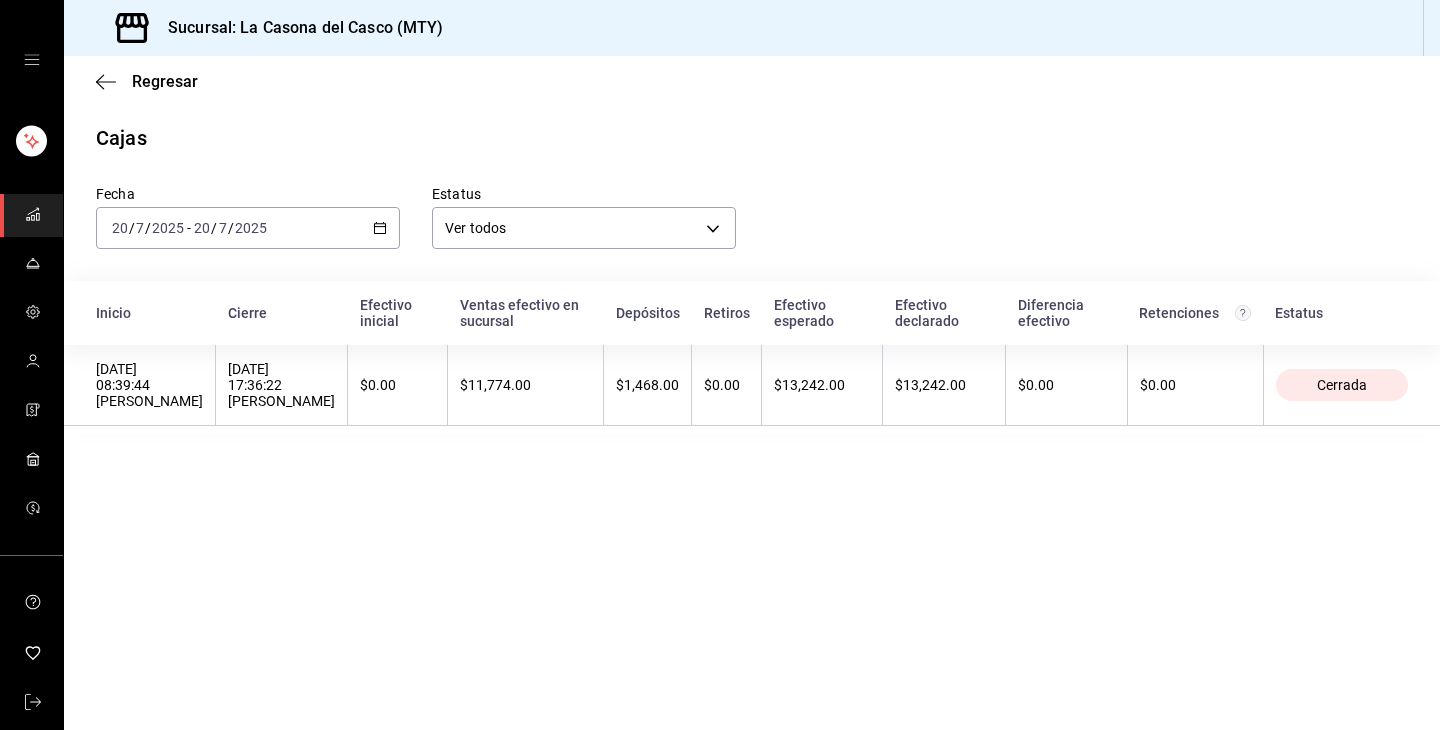 click on "Regresar" at bounding box center [752, 81] 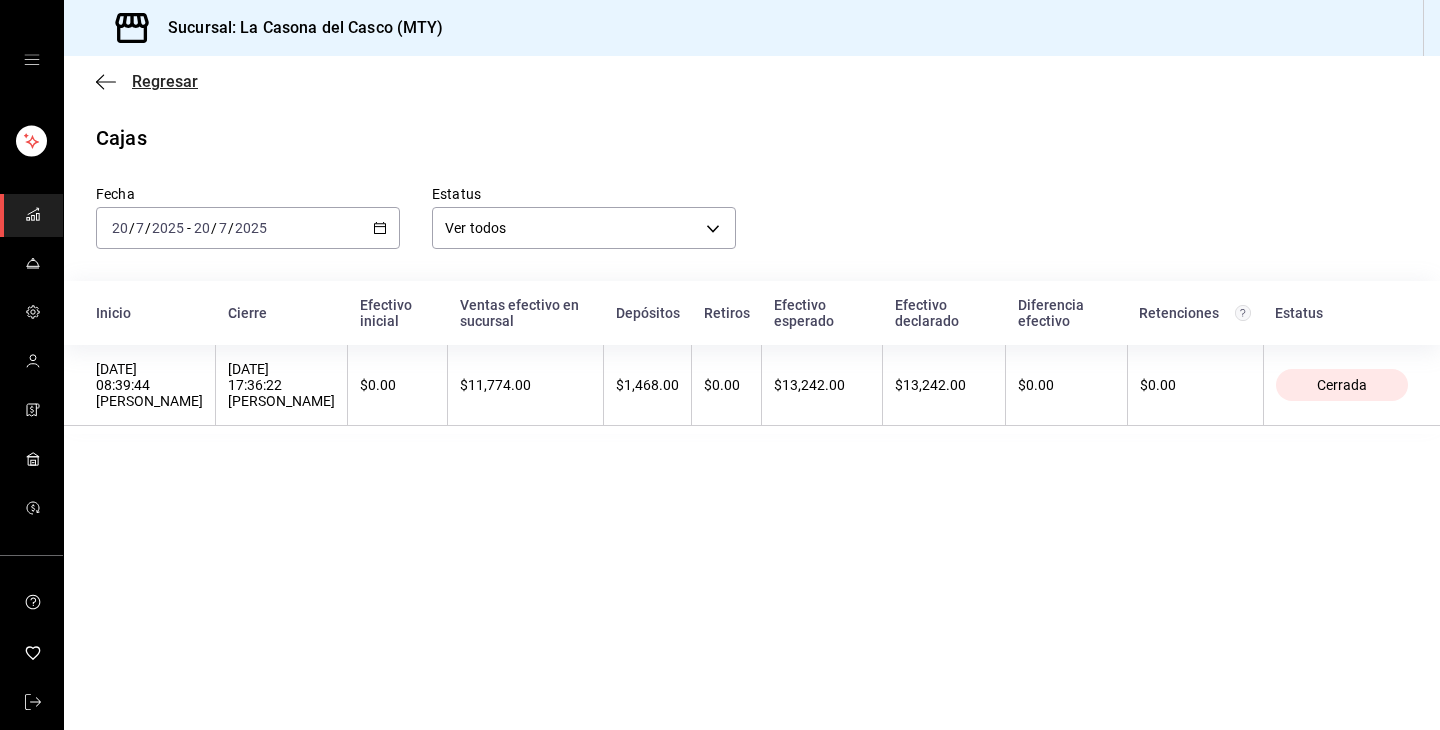 click 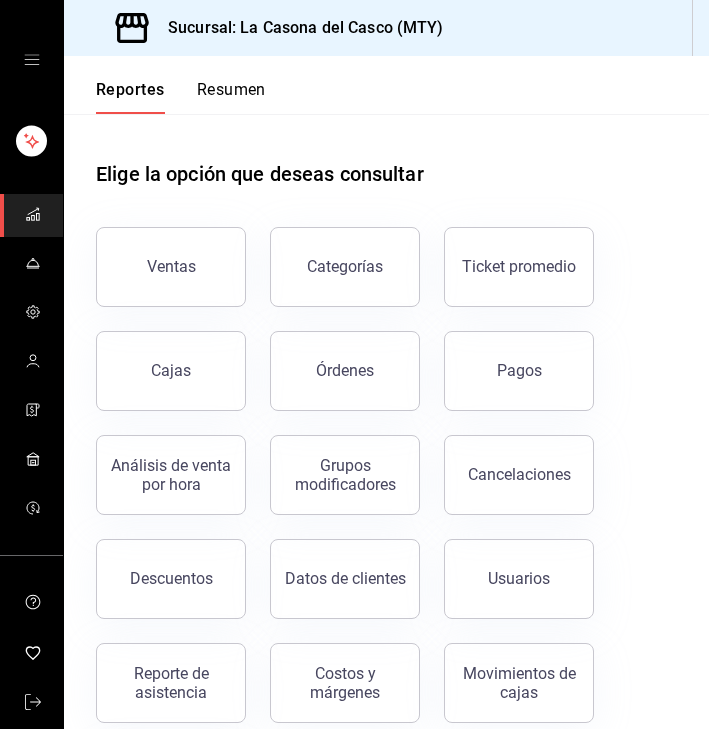 click on "Resumen" at bounding box center [231, 97] 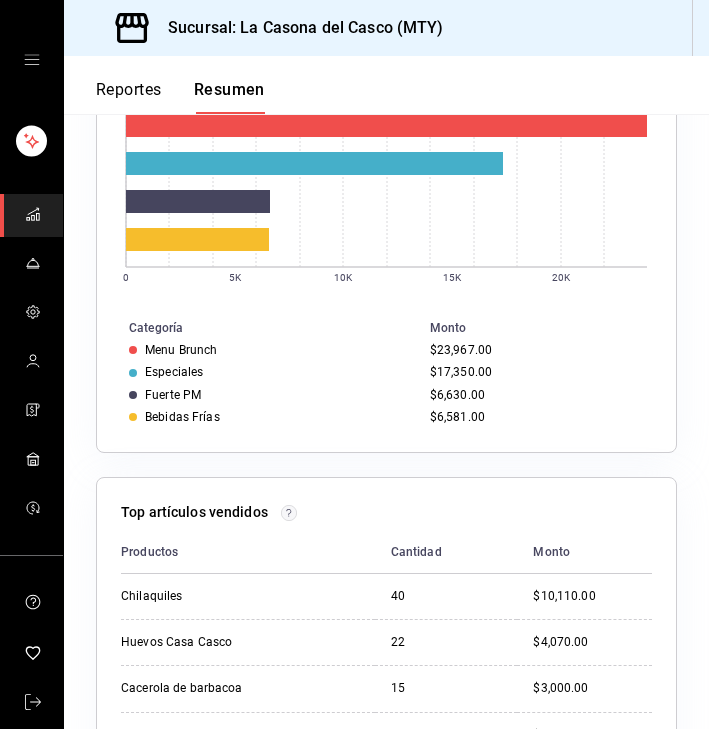 scroll, scrollTop: 1400, scrollLeft: 0, axis: vertical 